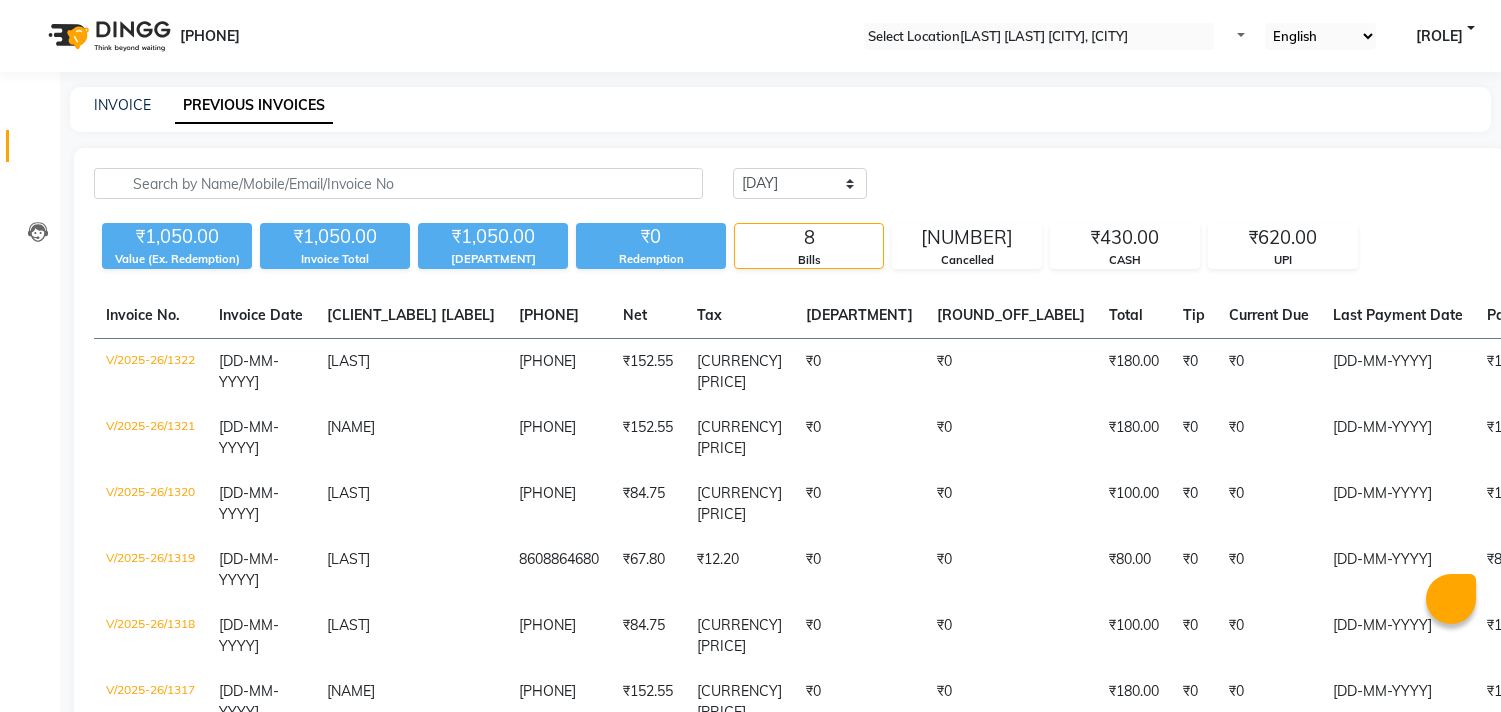 scroll, scrollTop: 0, scrollLeft: 0, axis: both 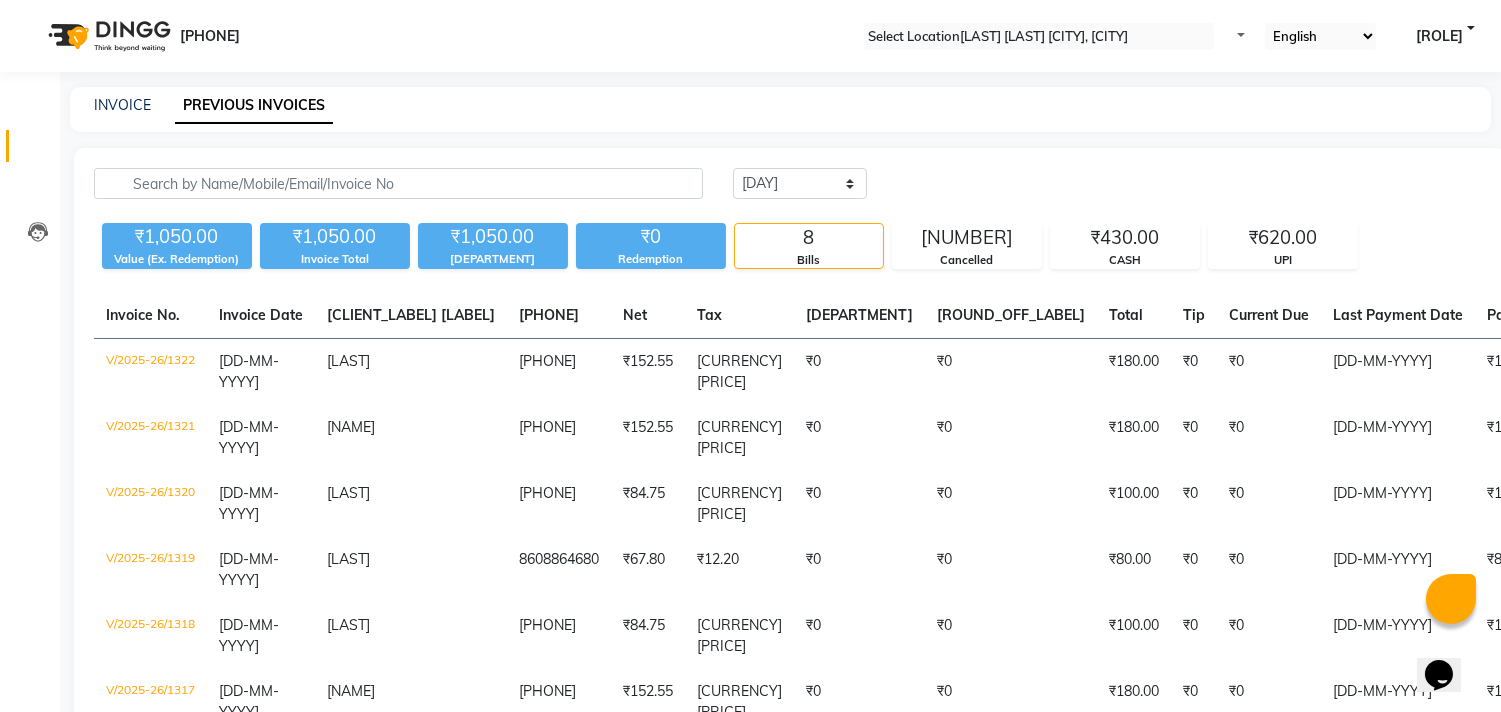 click at bounding box center [398, 183] 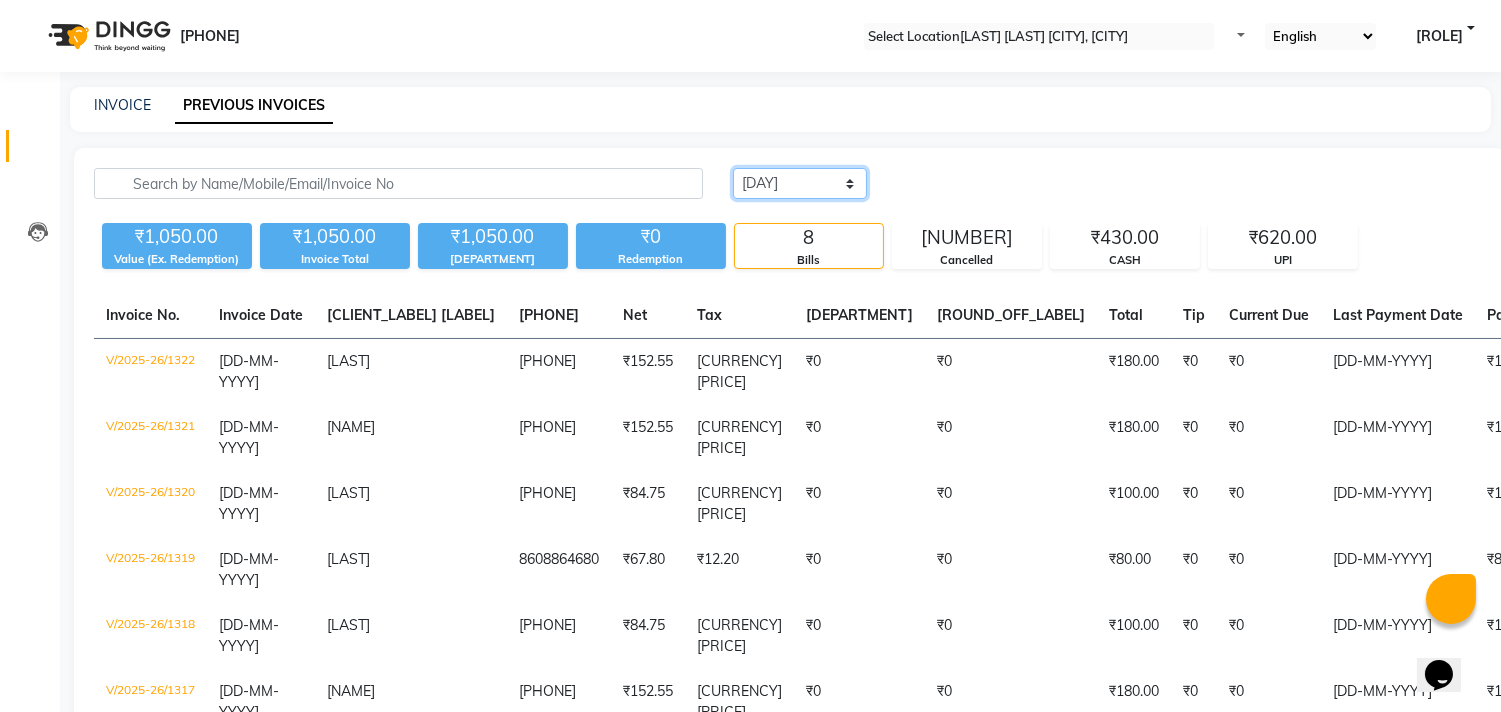 click on "Today Yesterday Custom Range" at bounding box center [800, 183] 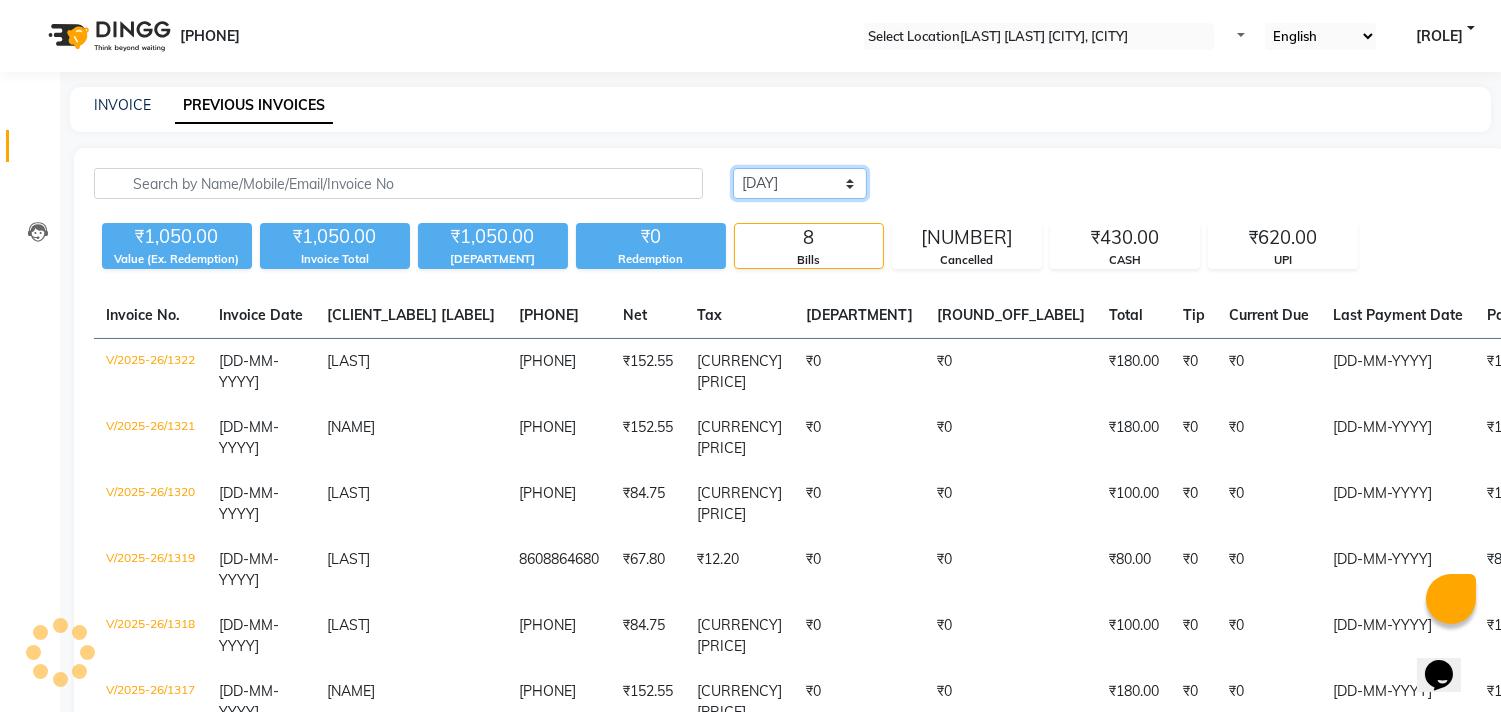 select on "range" 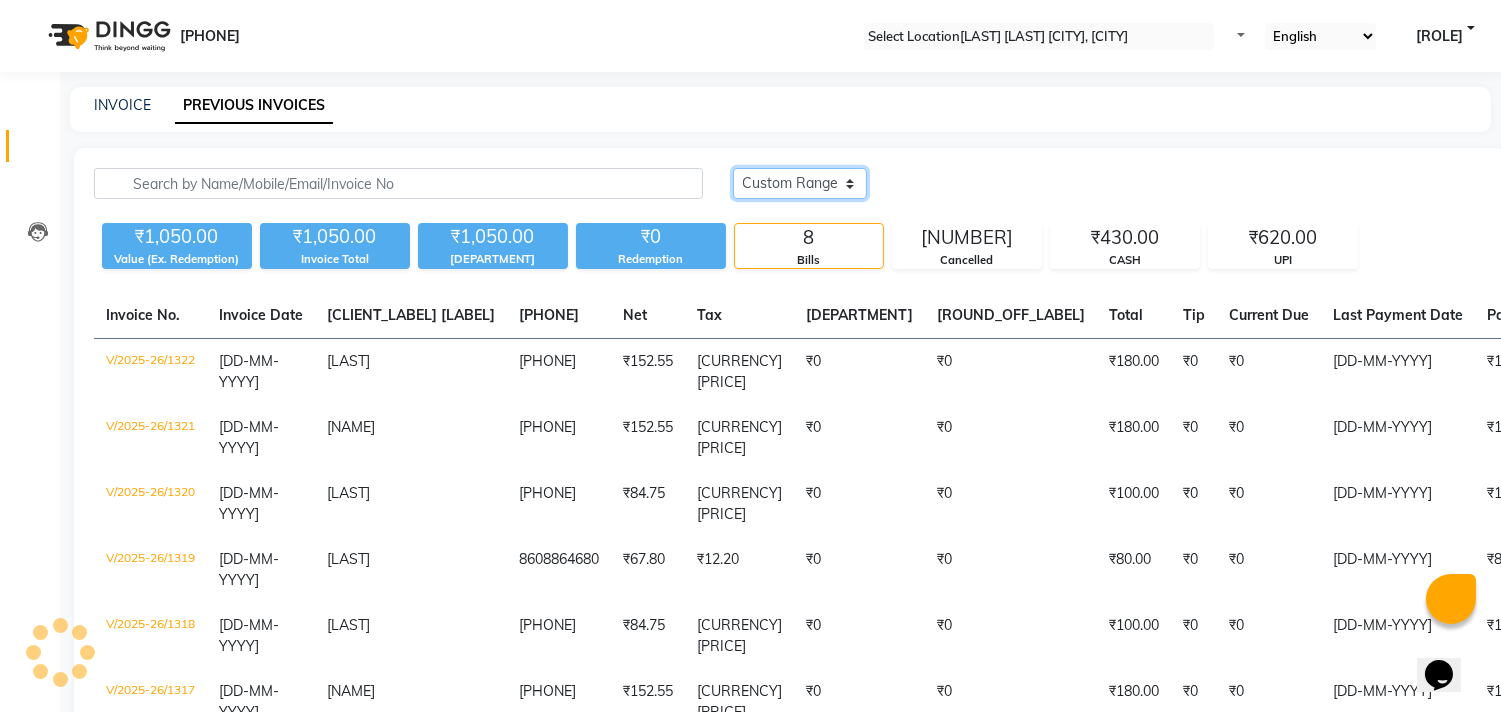click on "Today Yesterday Custom Range" at bounding box center (800, 183) 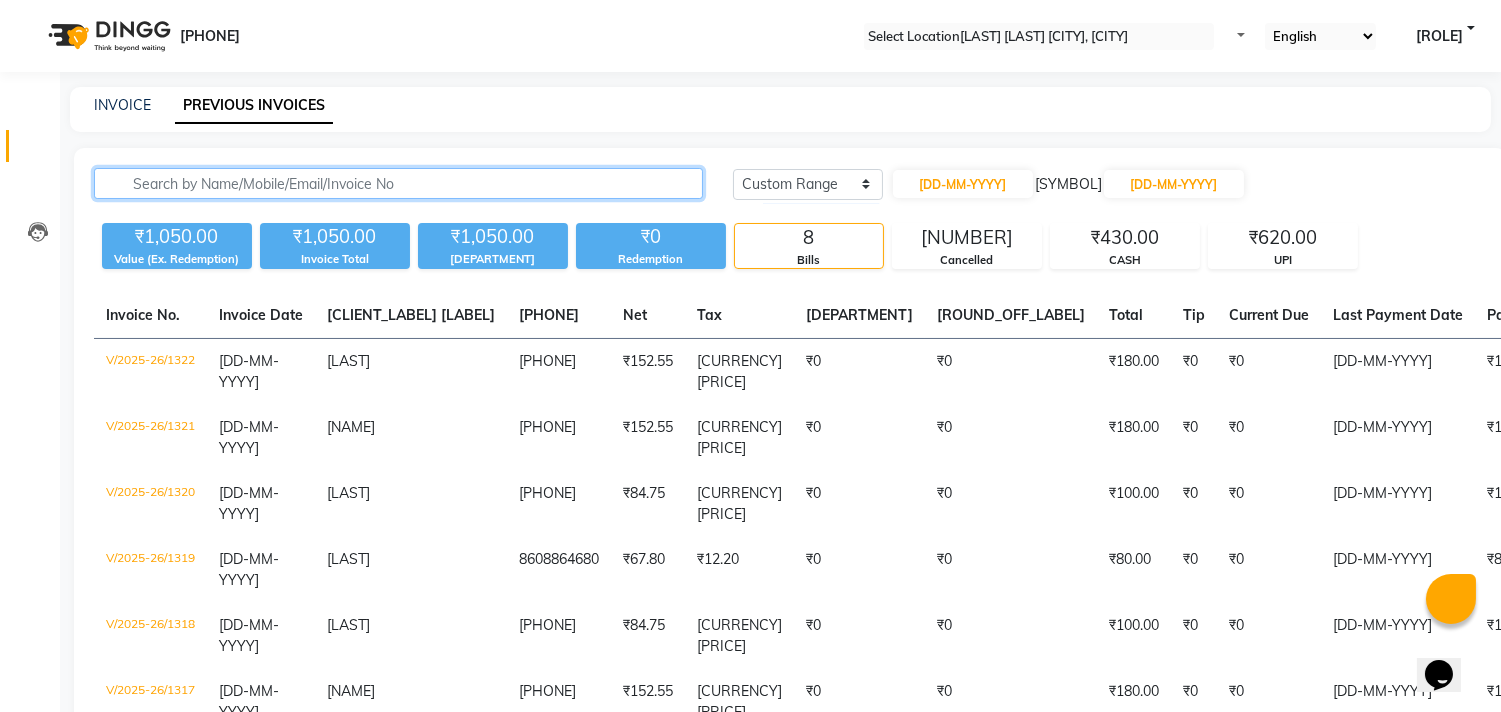 click at bounding box center (398, 183) 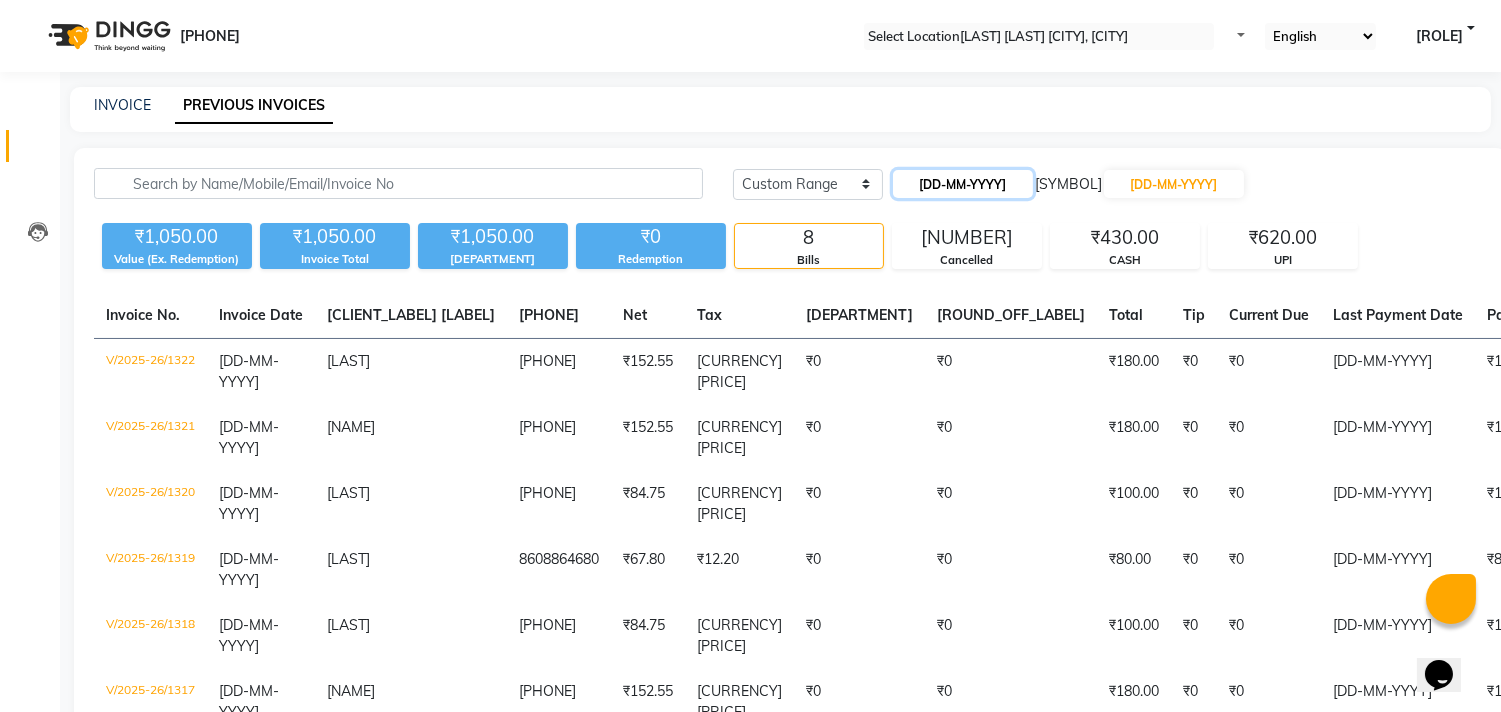 click on "[DD-MM-YYYY]" at bounding box center [963, 184] 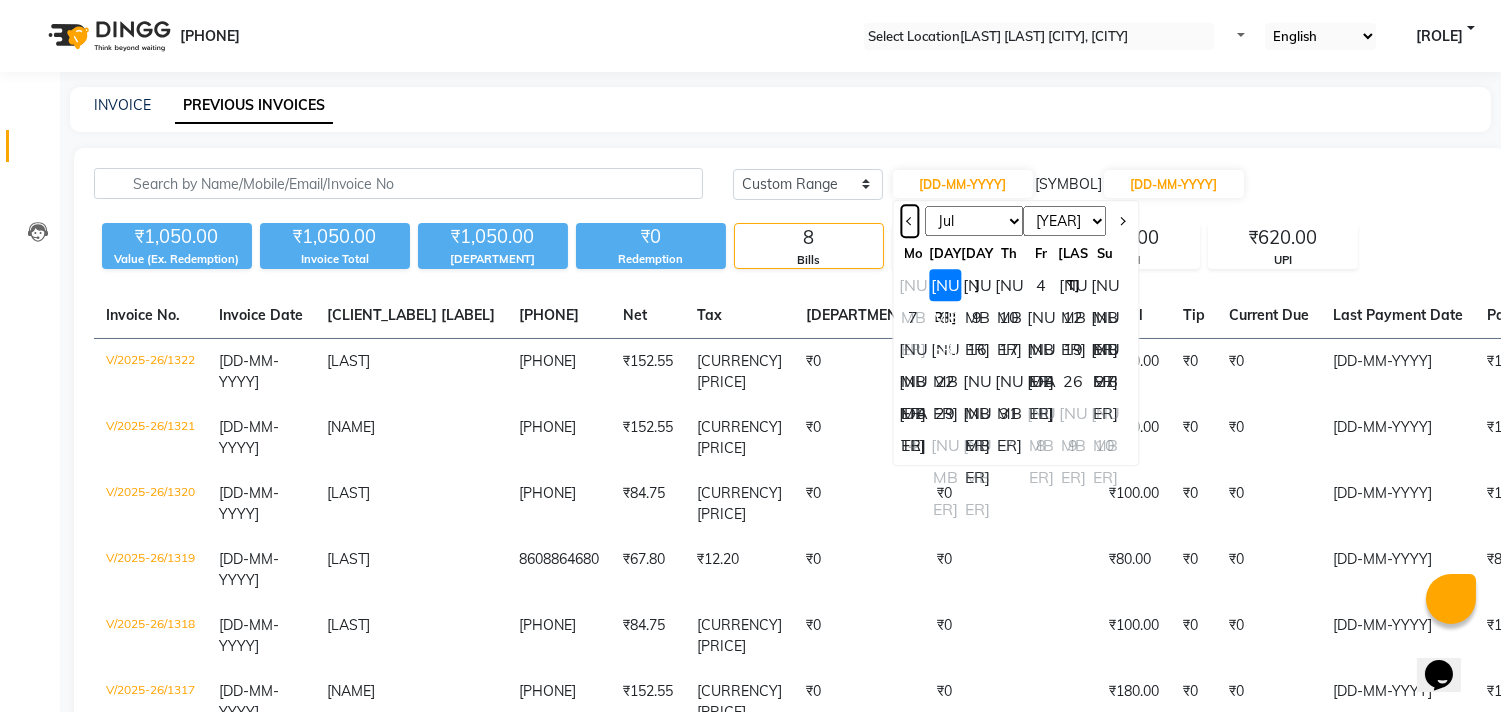 click at bounding box center (909, 221) 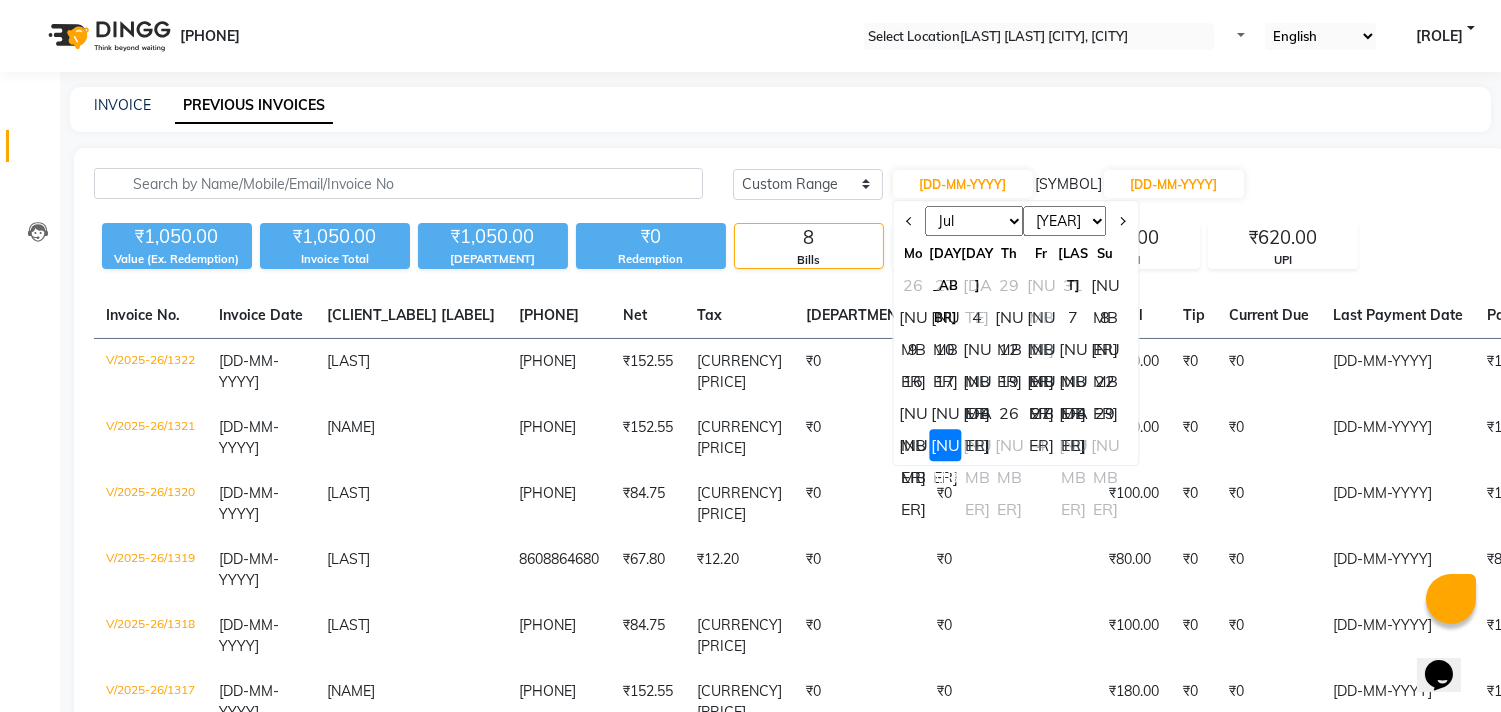 click on "[NUMBER]" at bounding box center [1105, 285] 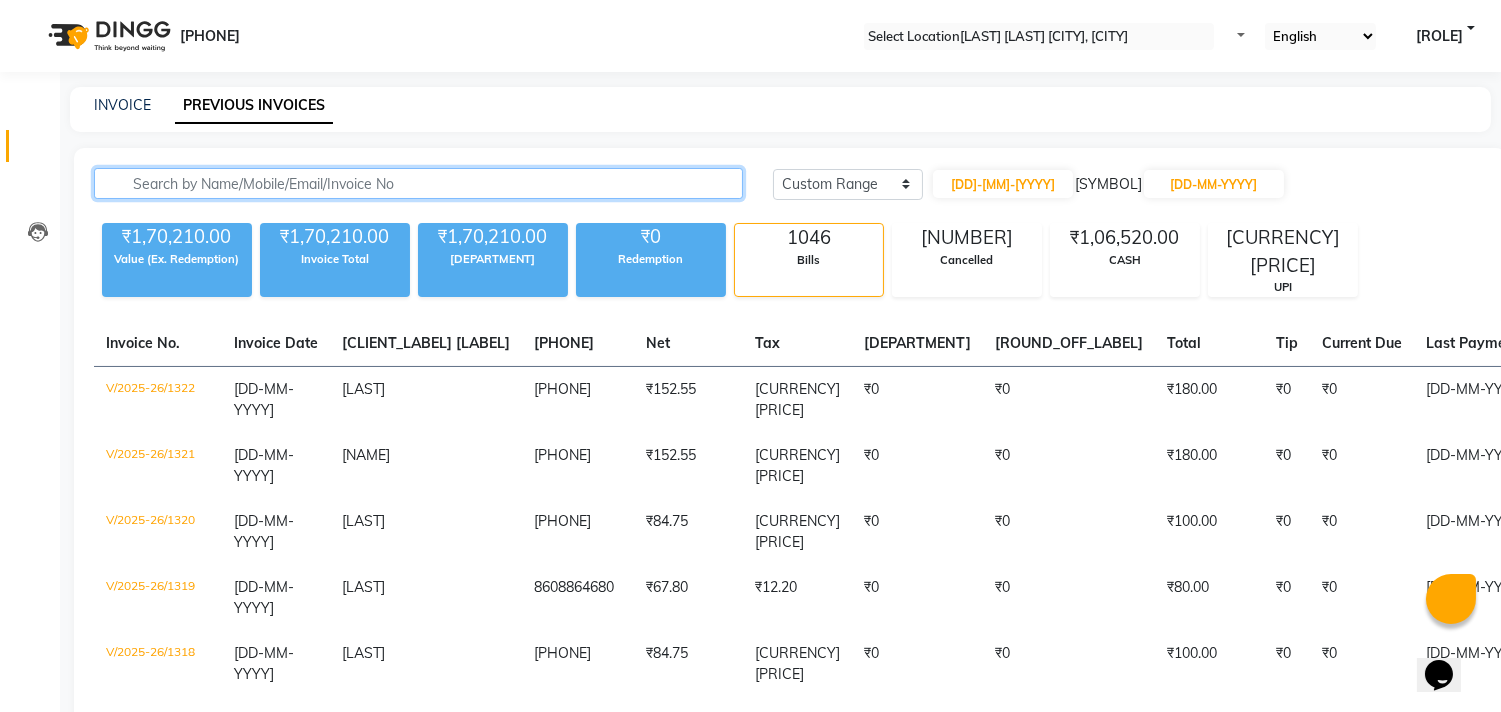 click at bounding box center (418, 183) 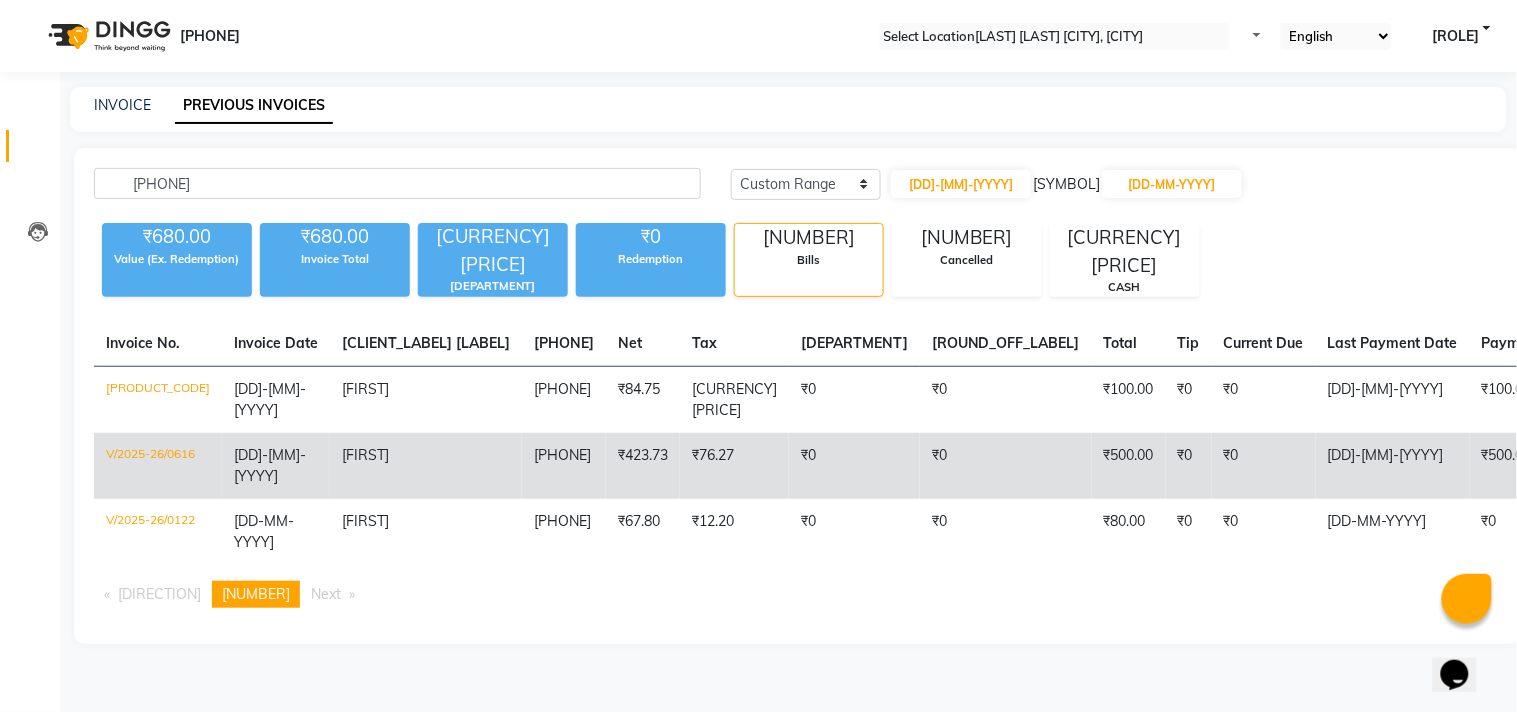 click on "[PHONE]" at bounding box center [564, 400] 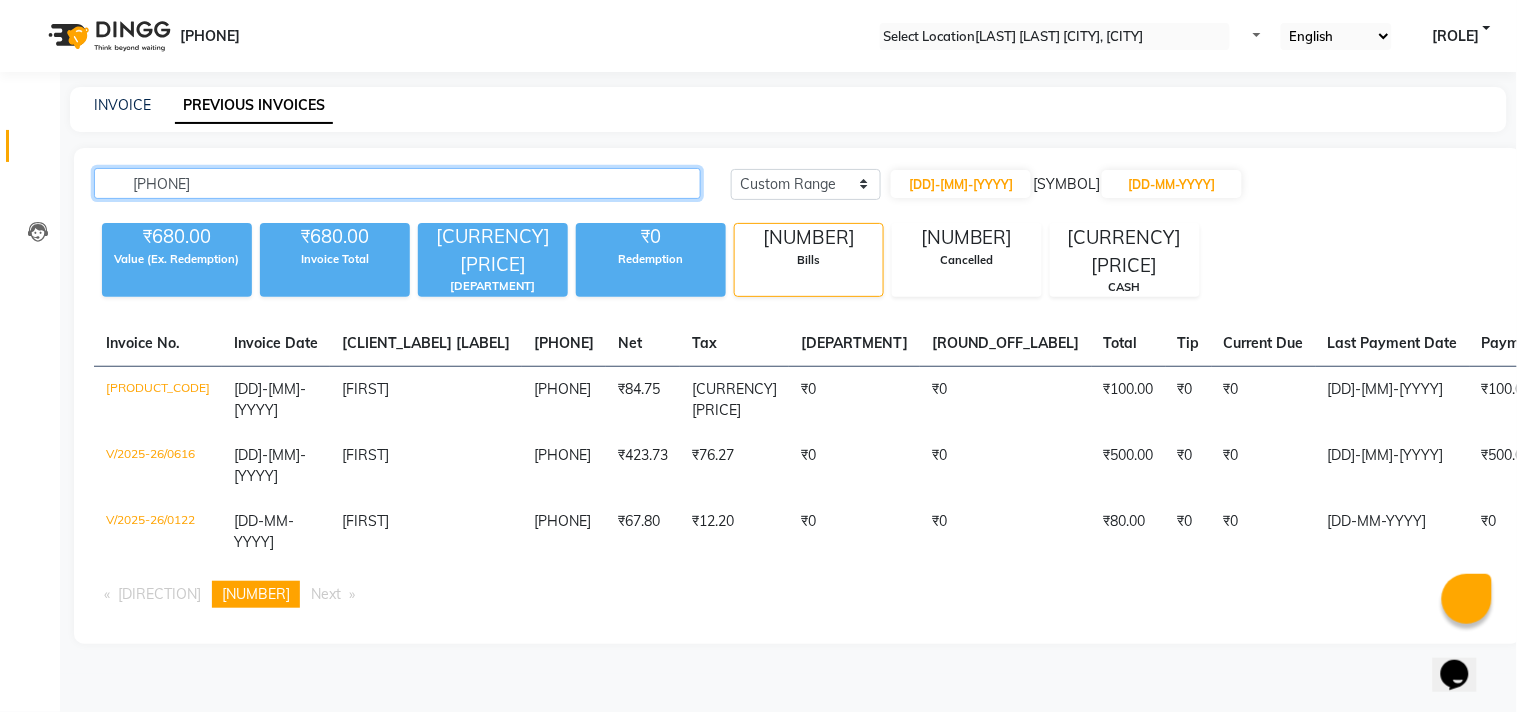 drag, startPoint x: 545, startPoint y: 185, endPoint x: 526, endPoint y: 181, distance: 19.416489 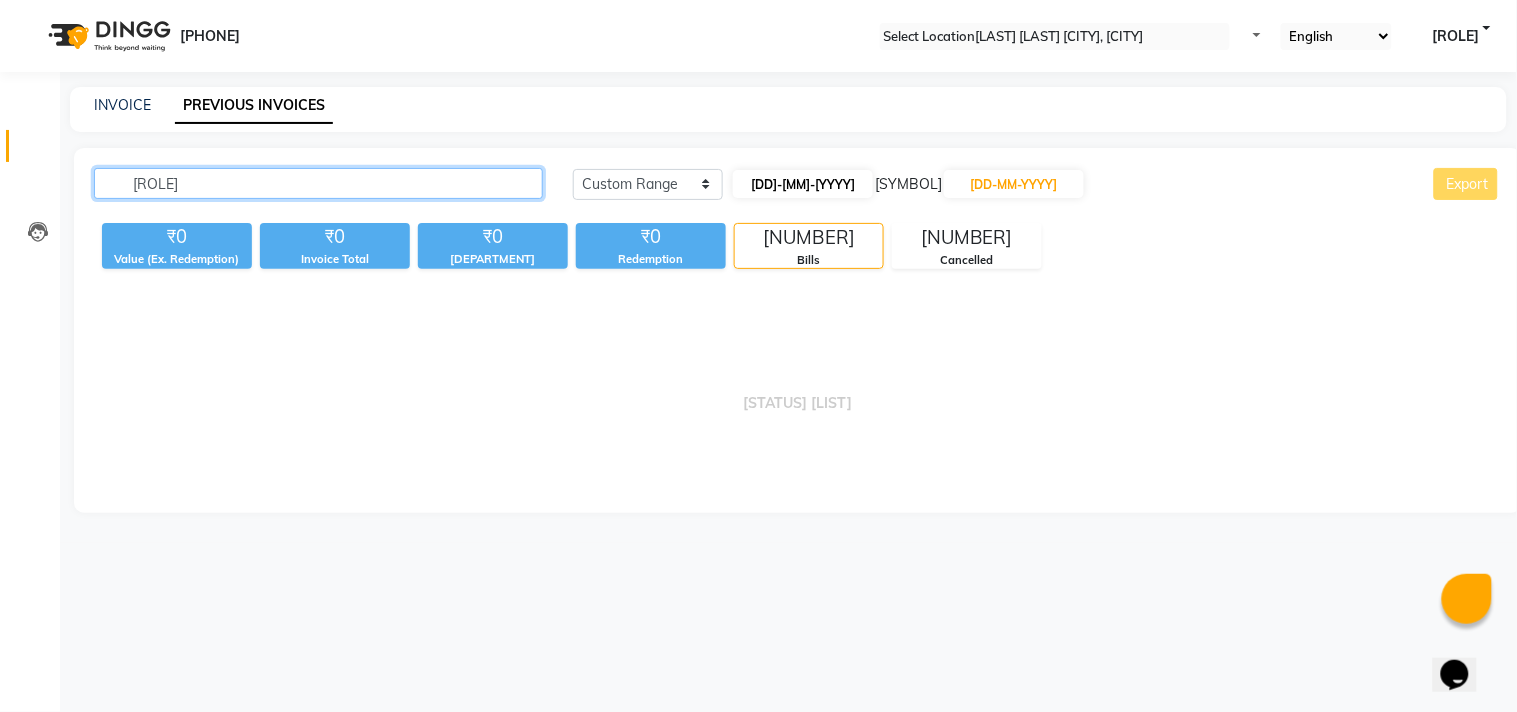 type on "[ROLE]" 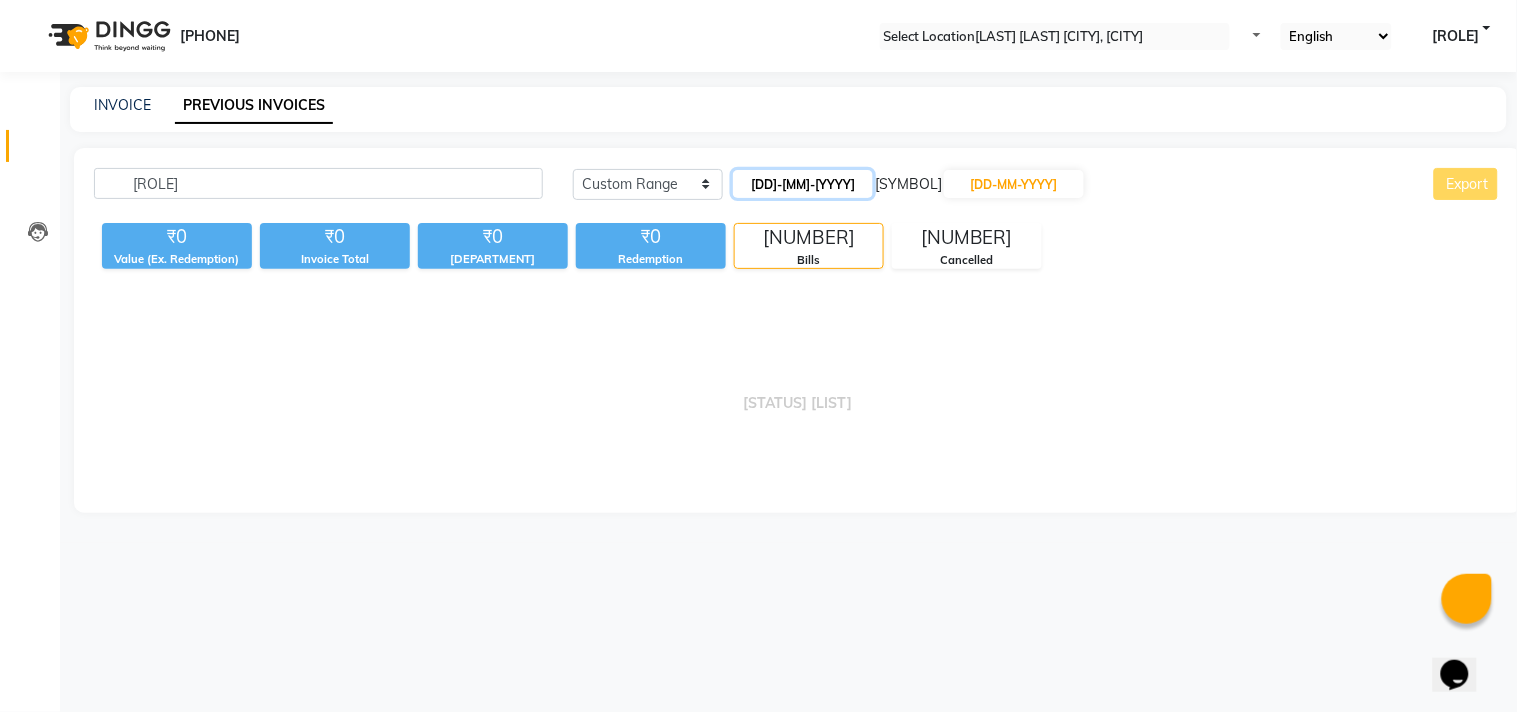 click on "[DD]-[MM]-[YYYY]" at bounding box center (803, 184) 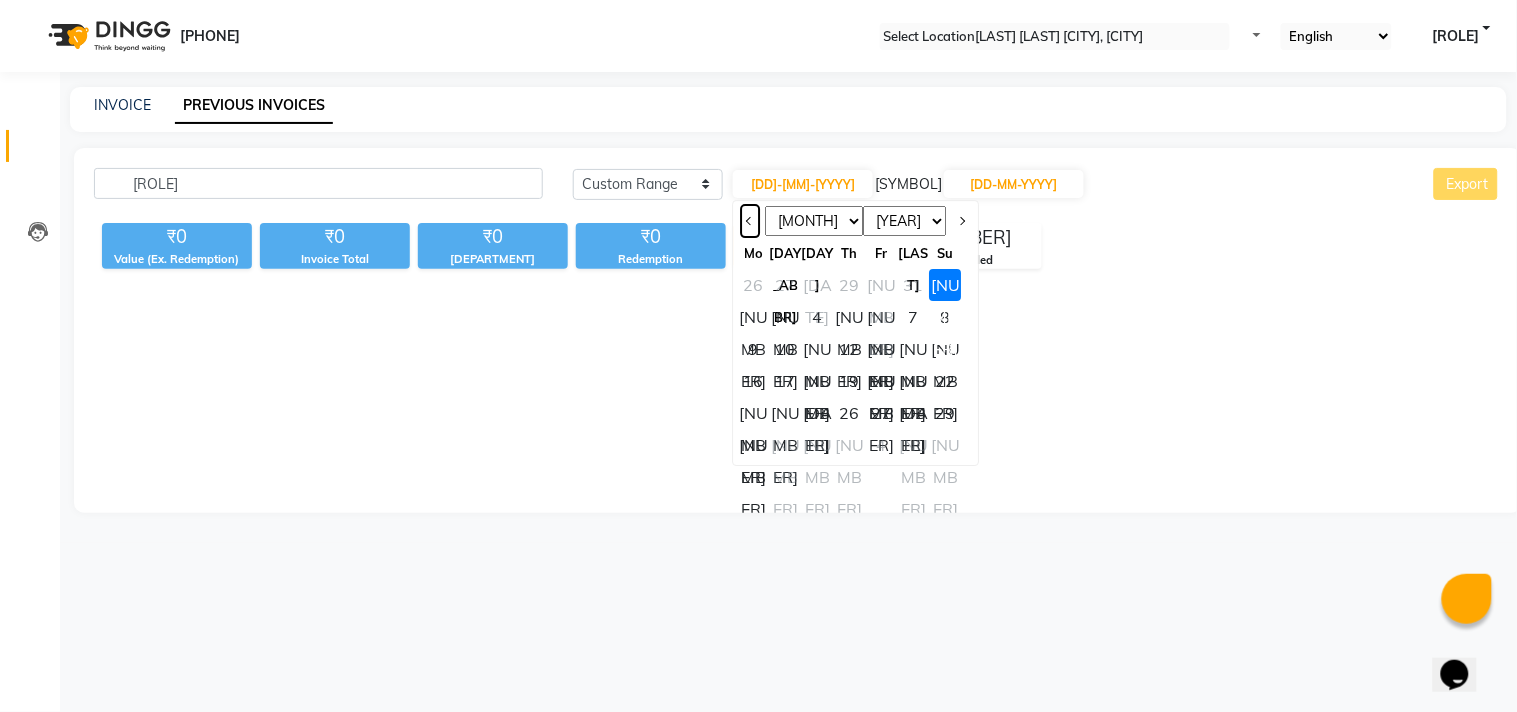 click at bounding box center [750, 221] 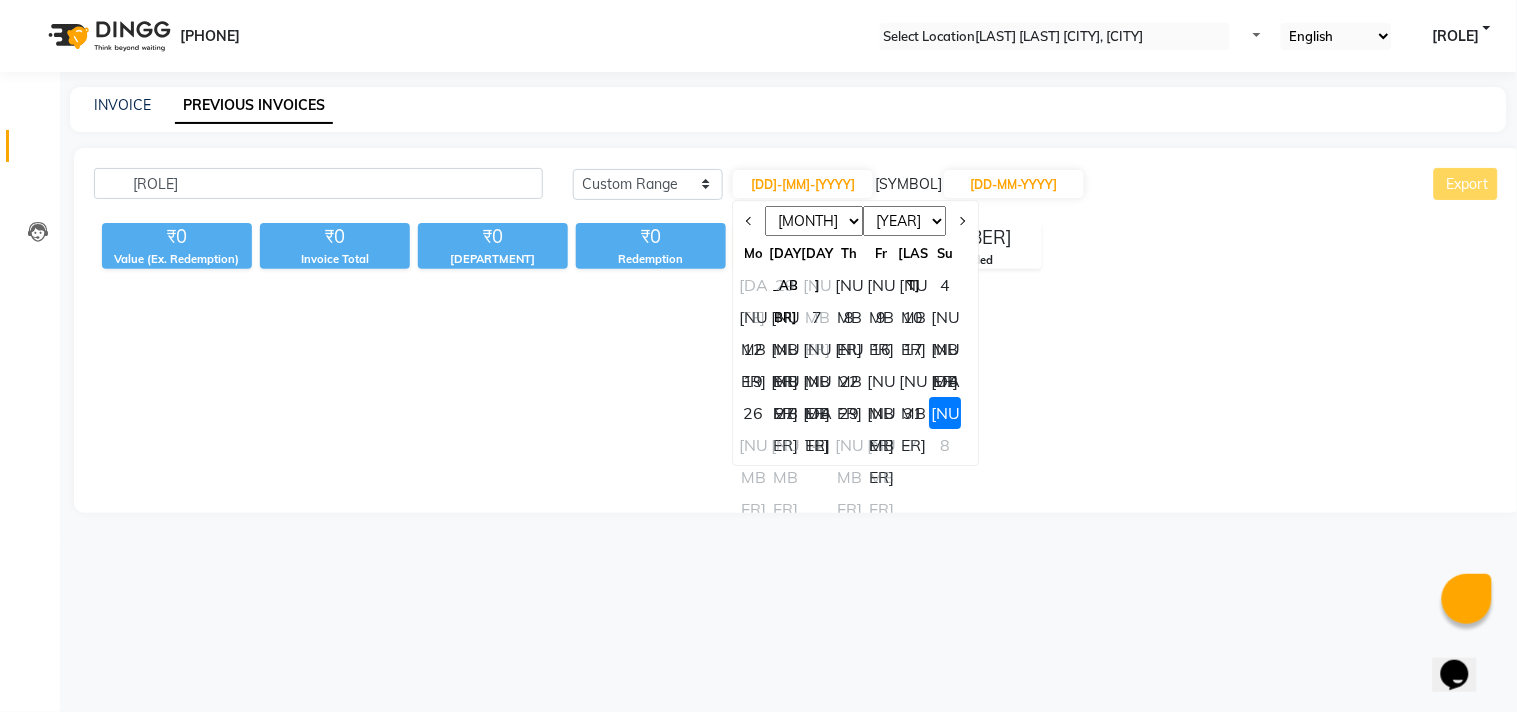 click on "22" at bounding box center [850, 381] 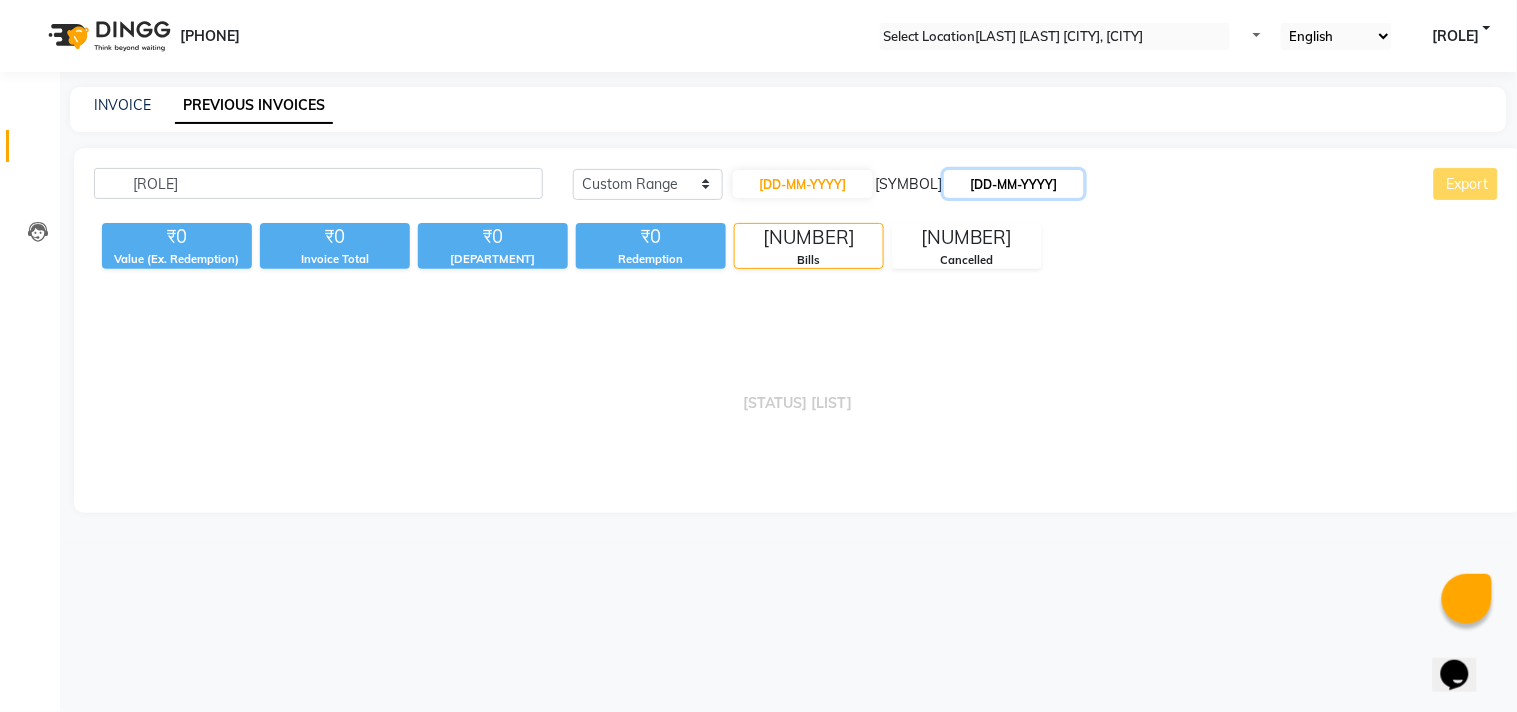 click on "[DD-MM-YYYY]" at bounding box center [1014, 184] 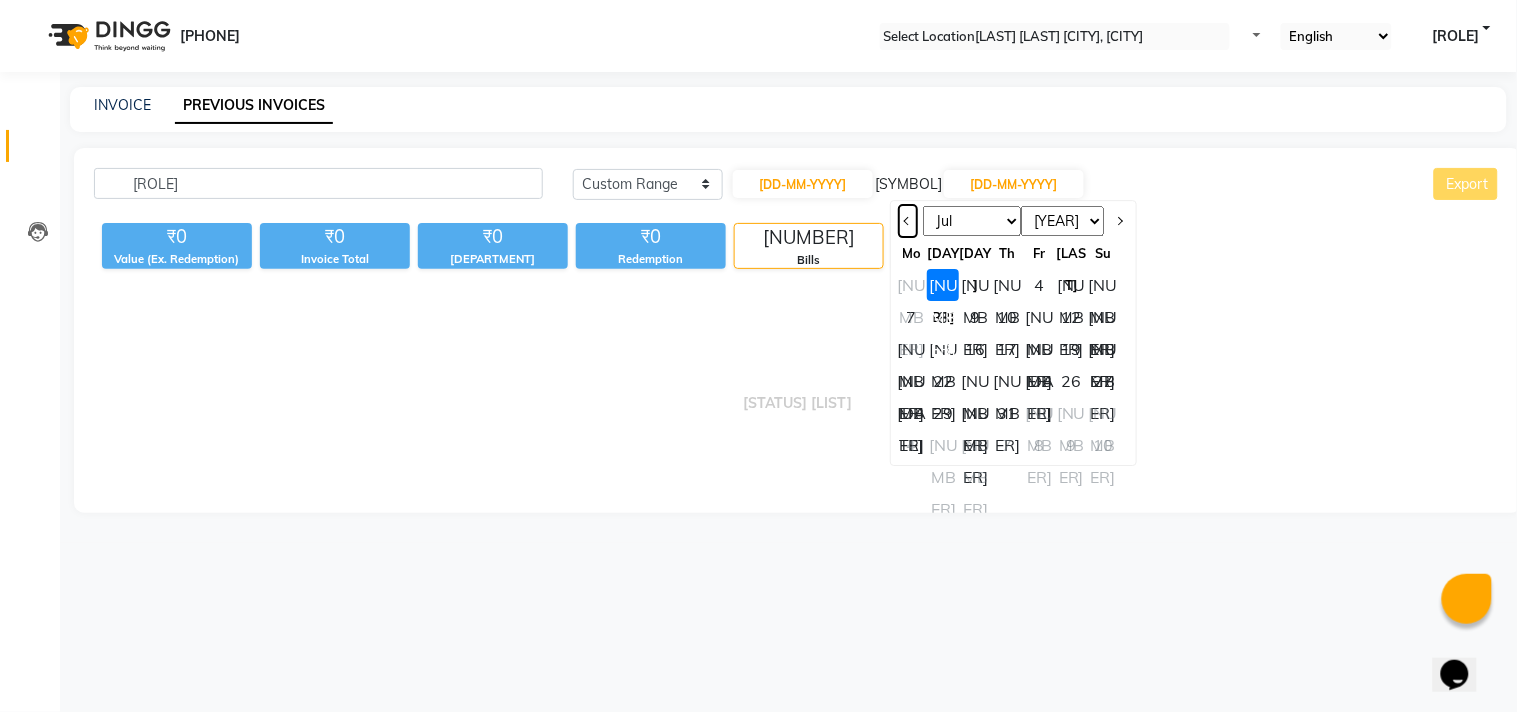 click at bounding box center [908, 221] 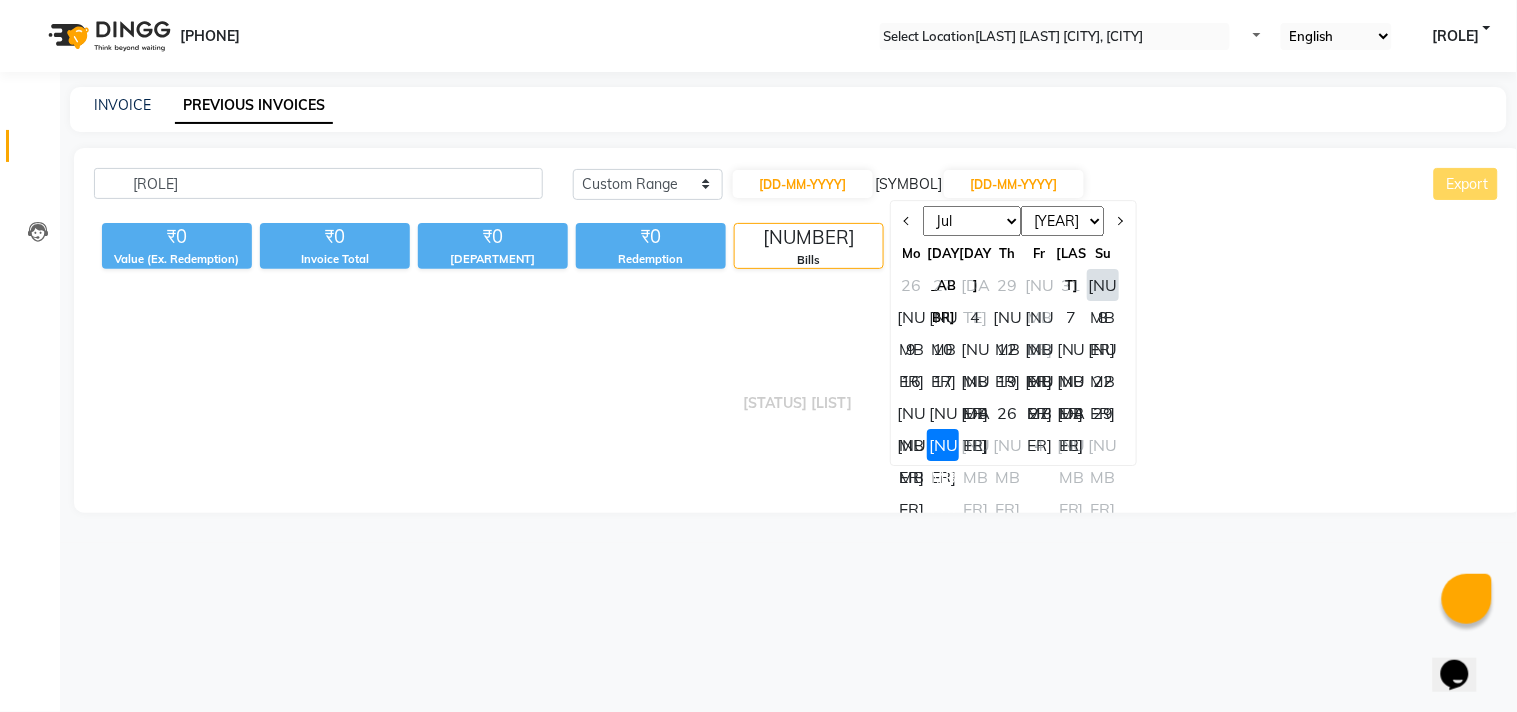 click on "[NUMBER]" at bounding box center (912, 445) 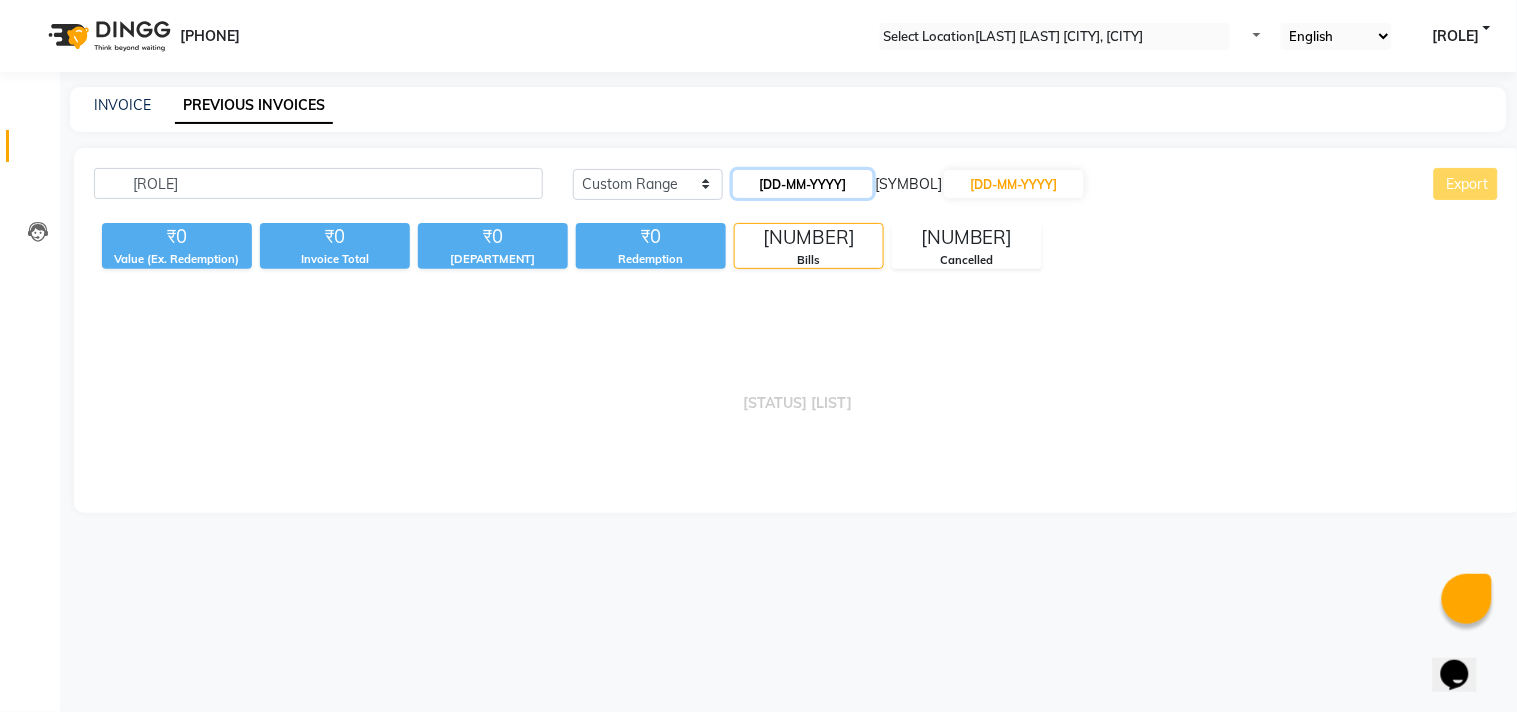 click on "[DD-MM-YYYY]" at bounding box center (803, 184) 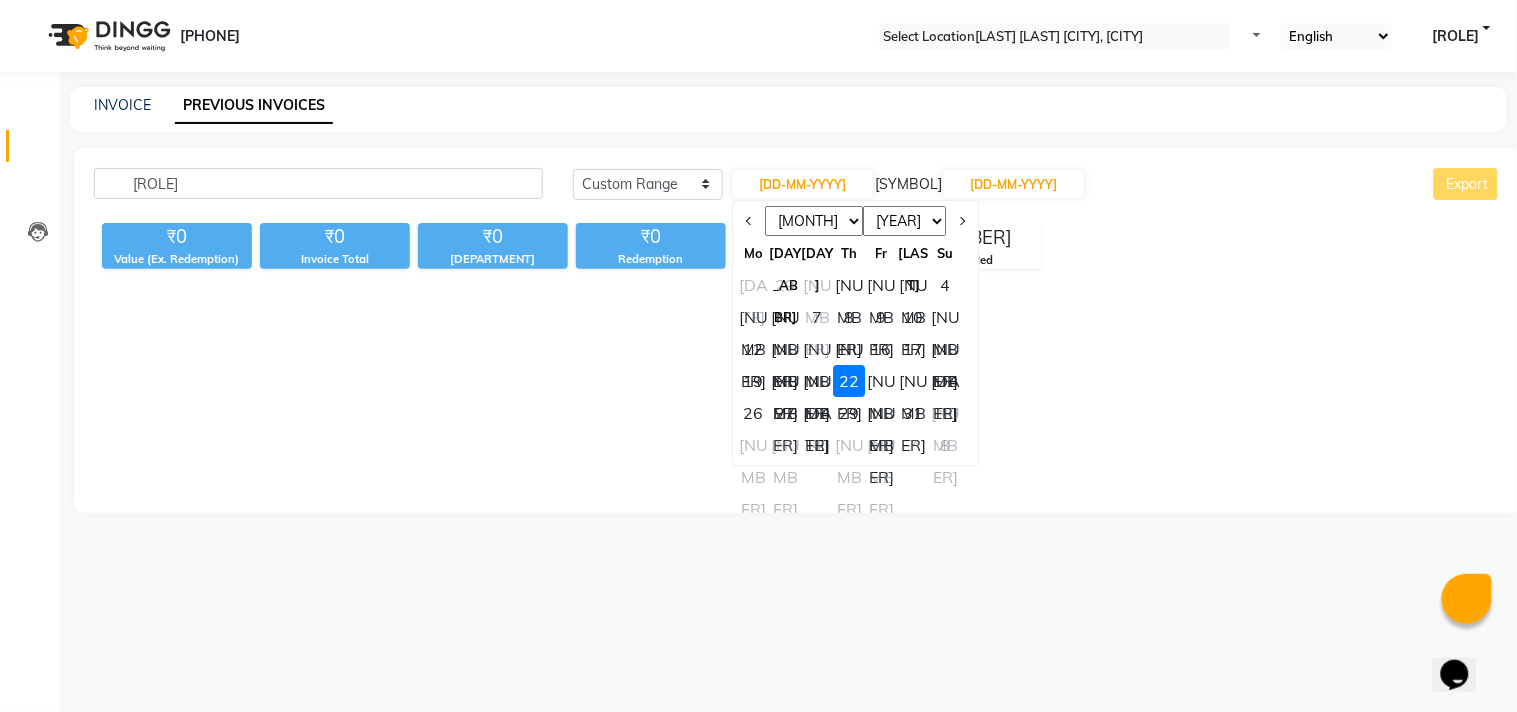 click on "31" at bounding box center (914, 413) 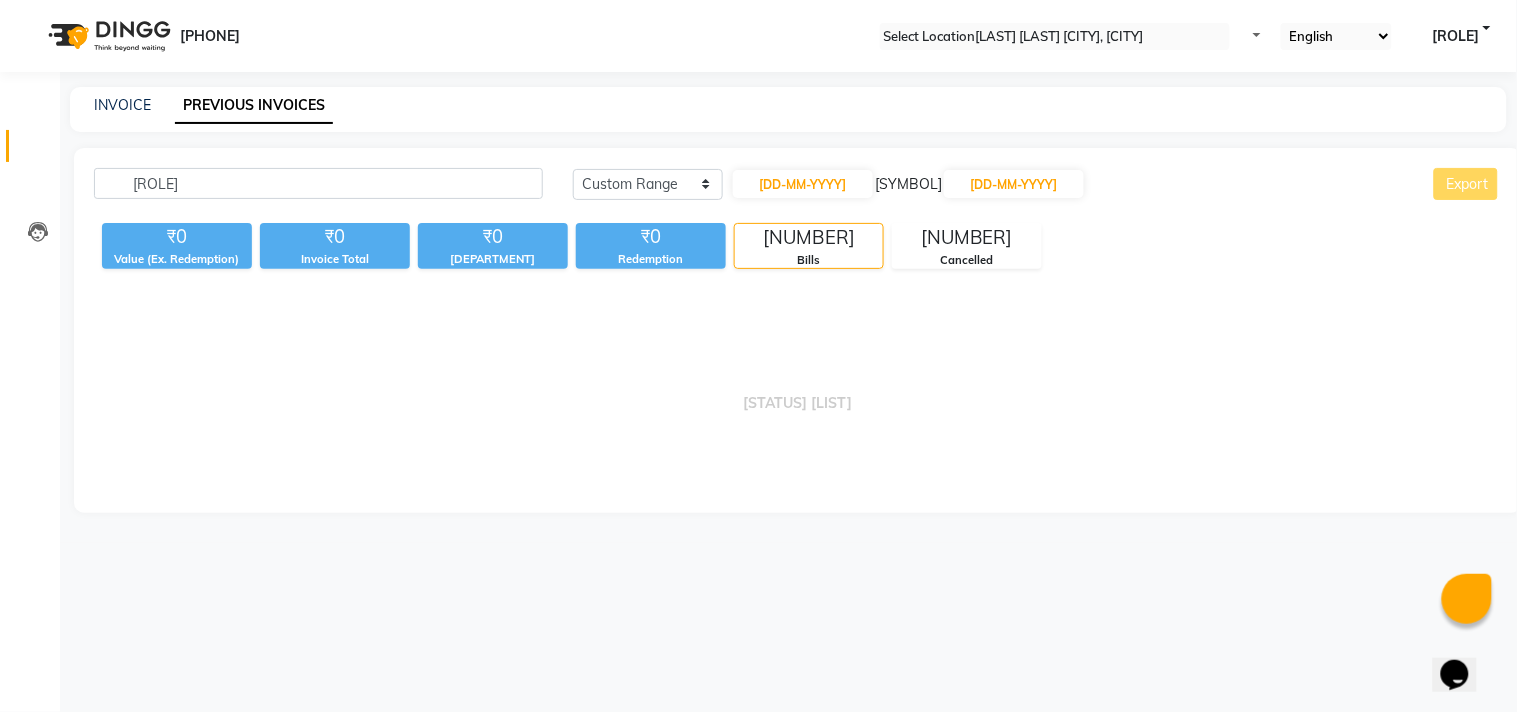 drag, startPoint x: 301, startPoint y: 203, endPoint x: 195, endPoint y: 191, distance: 106.677086 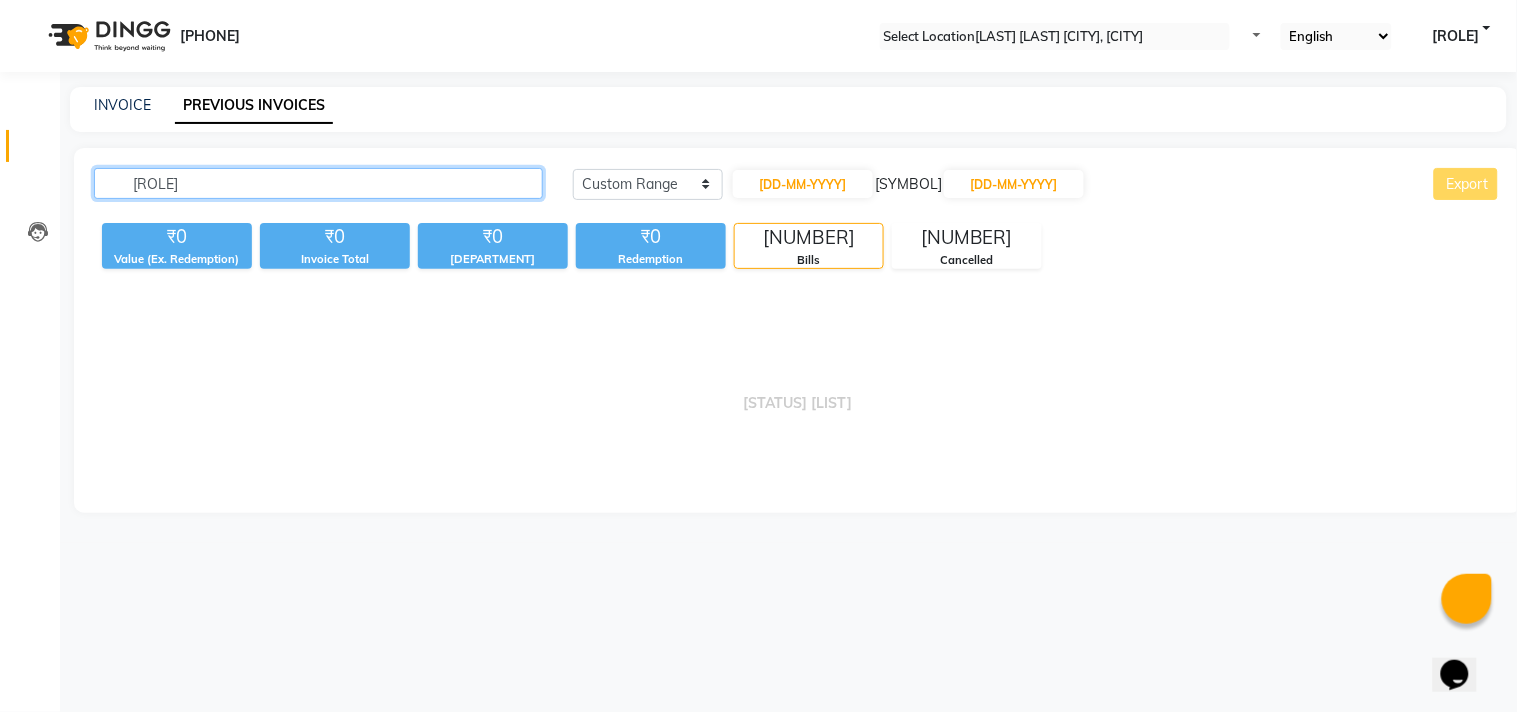 drag, startPoint x: 195, startPoint y: 191, endPoint x: 122, endPoint y: 186, distance: 73.171036 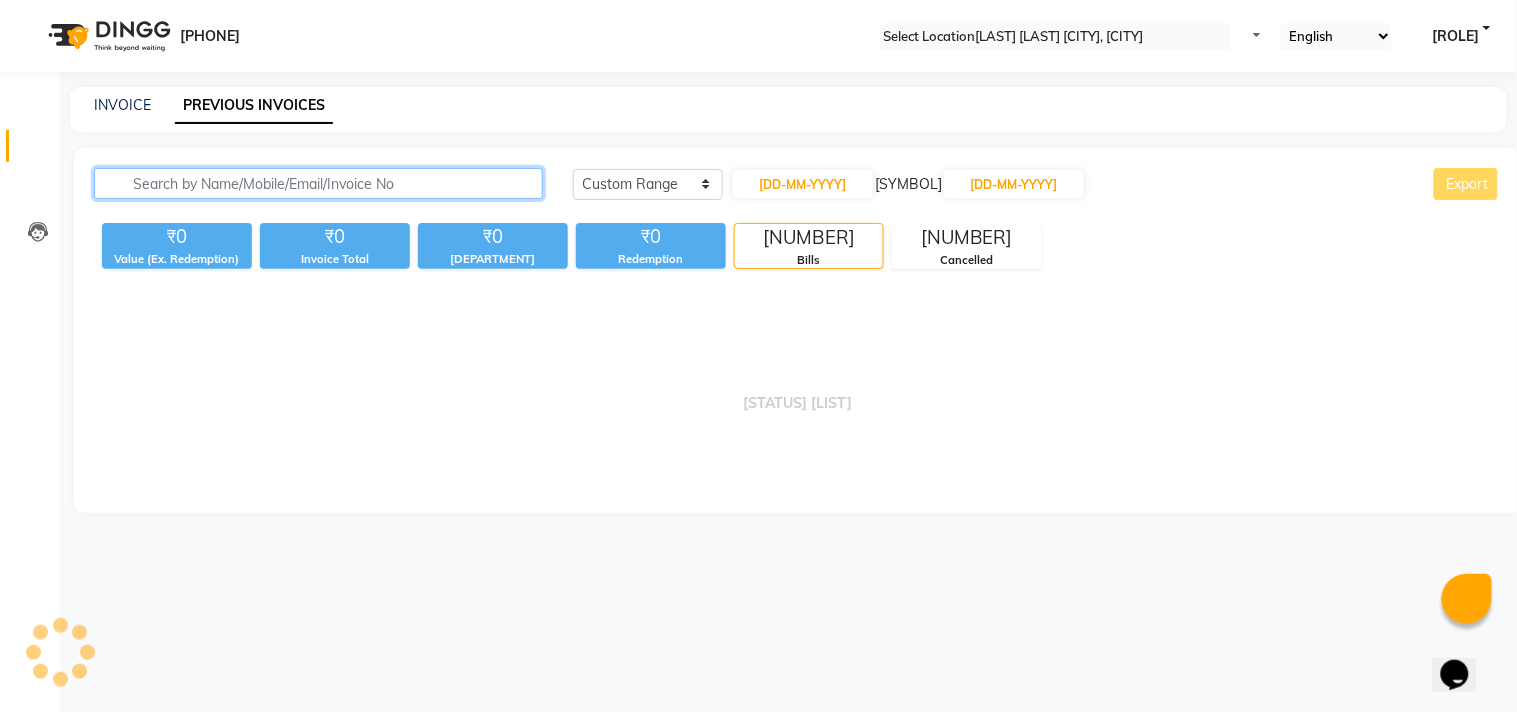 type 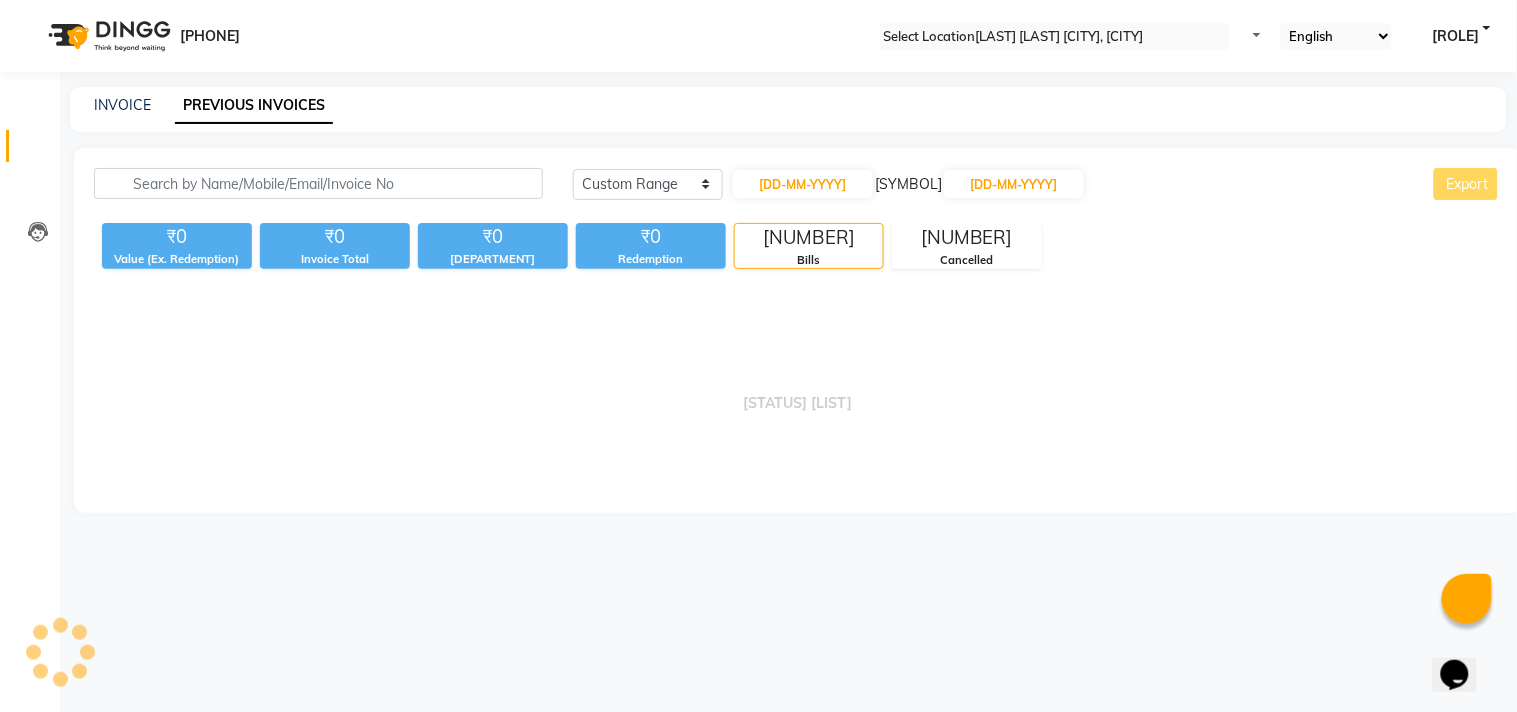 click on "[STATUS] [LIST]" at bounding box center (798, 393) 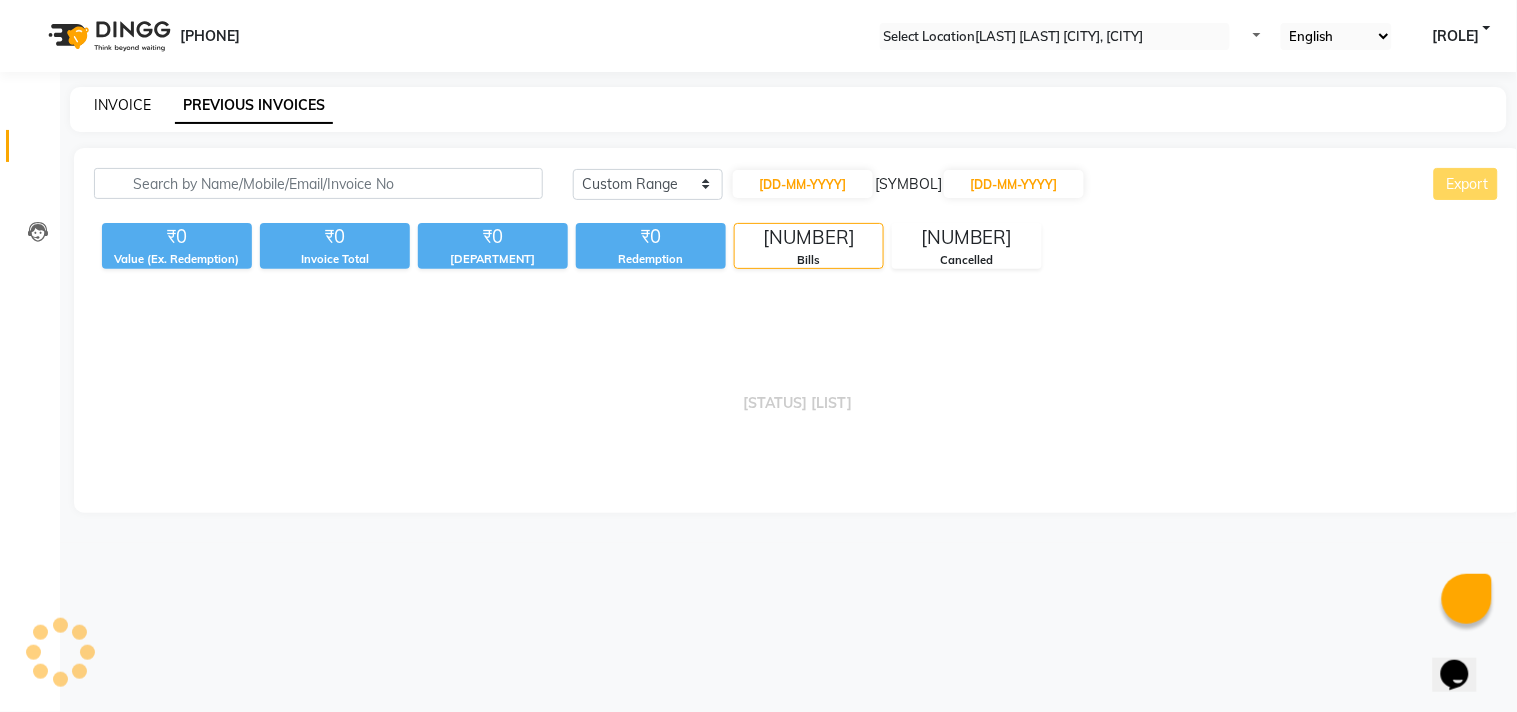 click on "INVOICE" at bounding box center [122, 105] 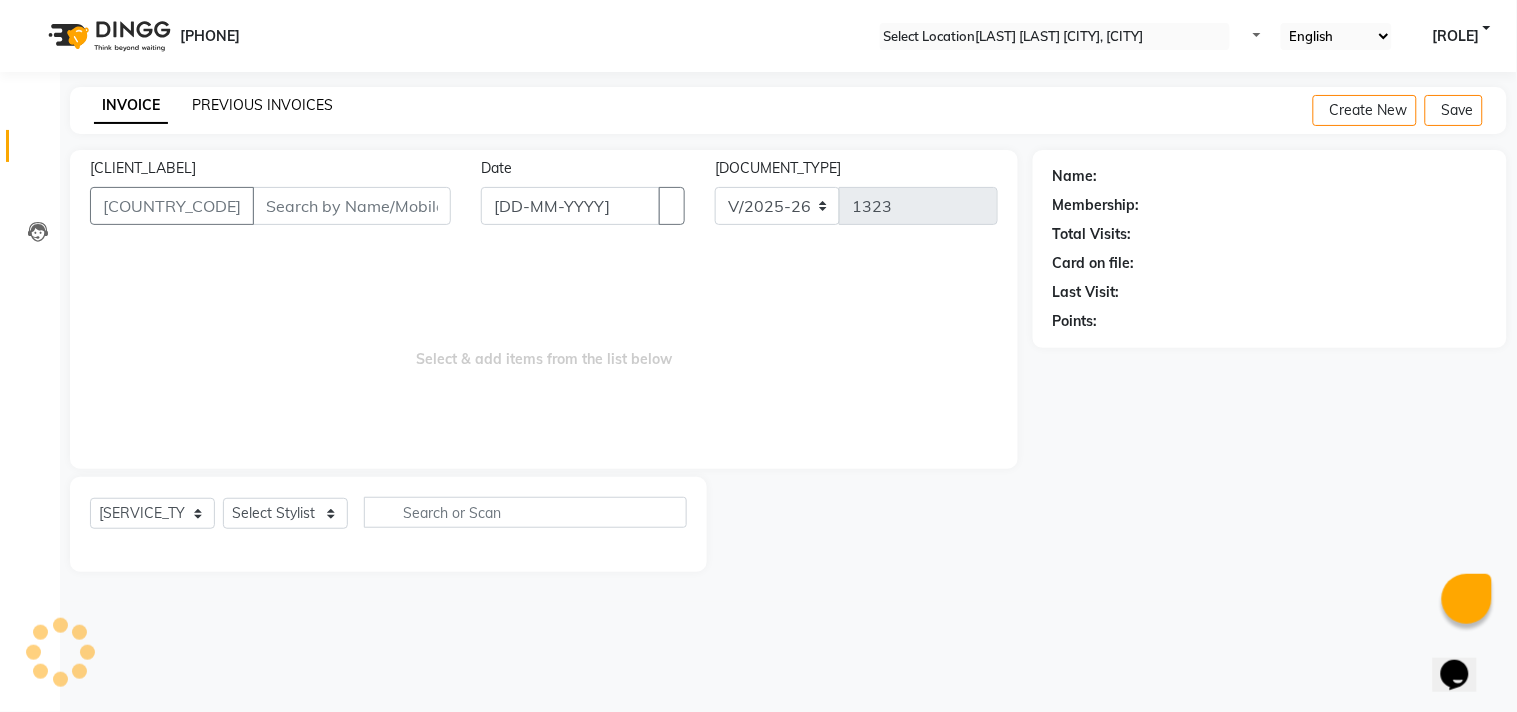 click on "PREVIOUS INVOICES" at bounding box center (262, 105) 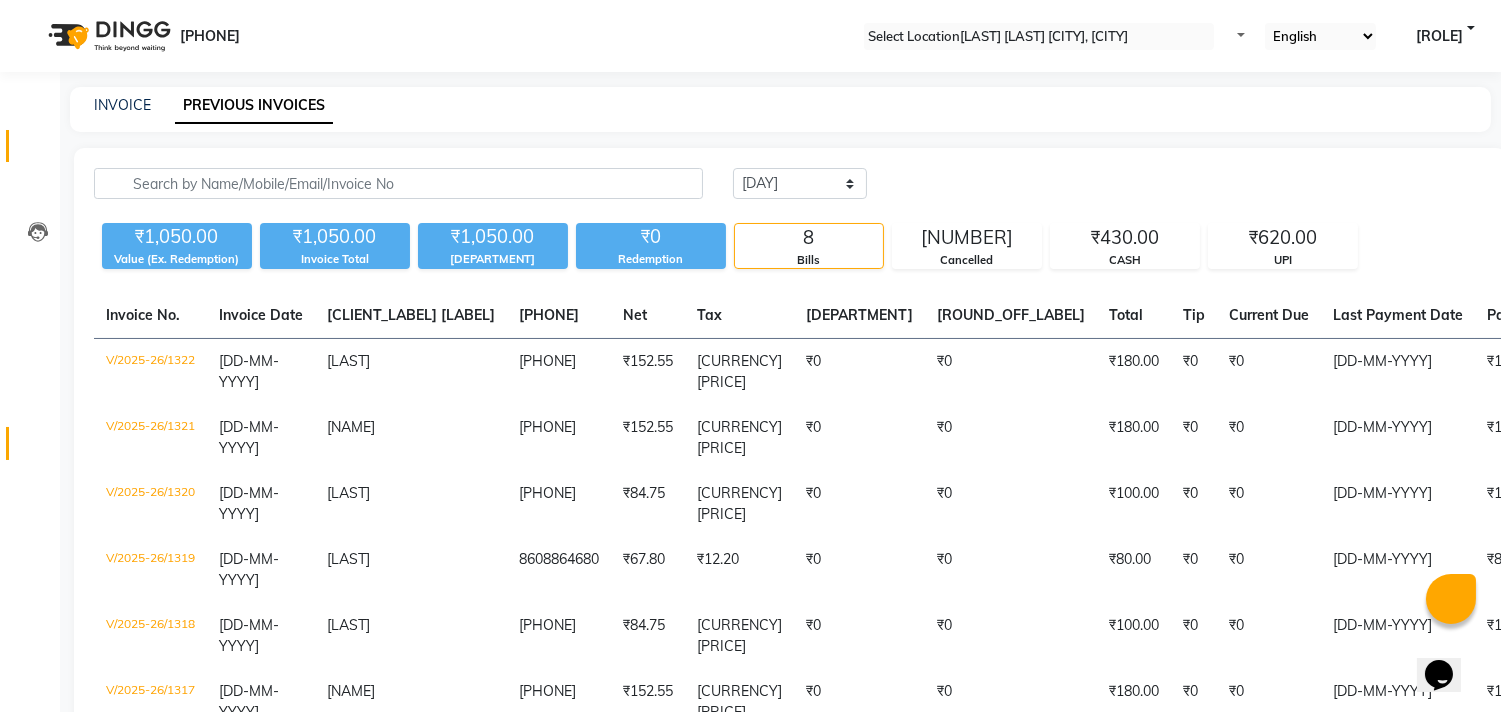 click on "Reports" at bounding box center [30, 443] 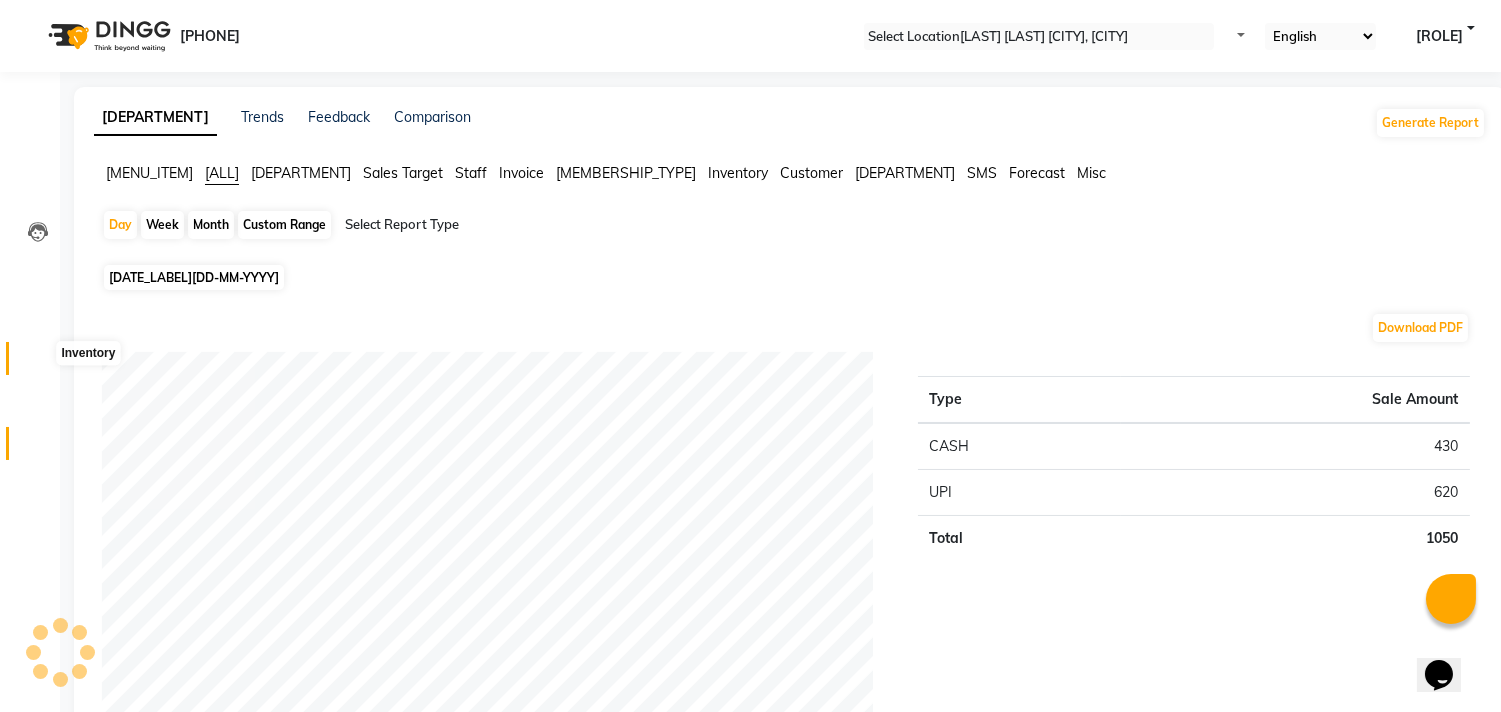 click at bounding box center [37, 363] 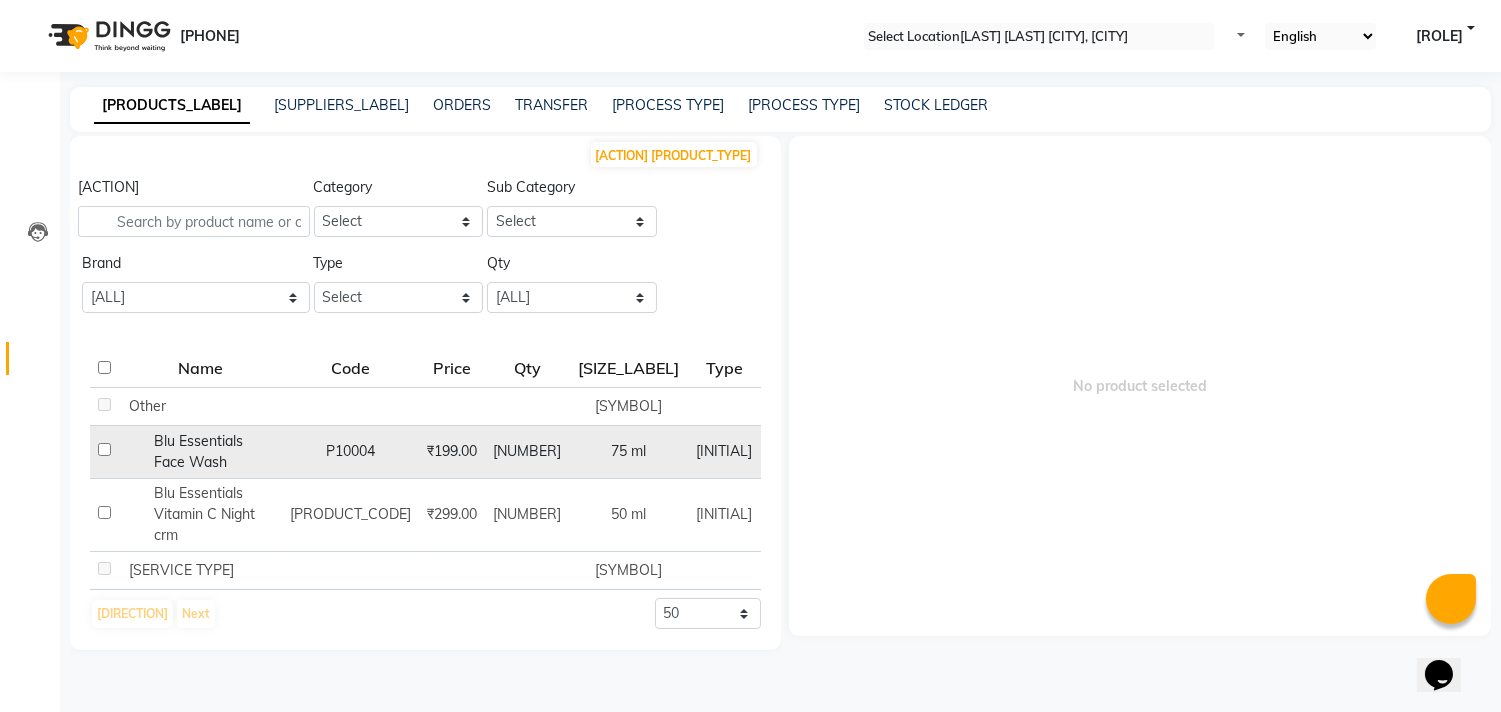 click on "[NUMBER]" at bounding box center [201, 406] 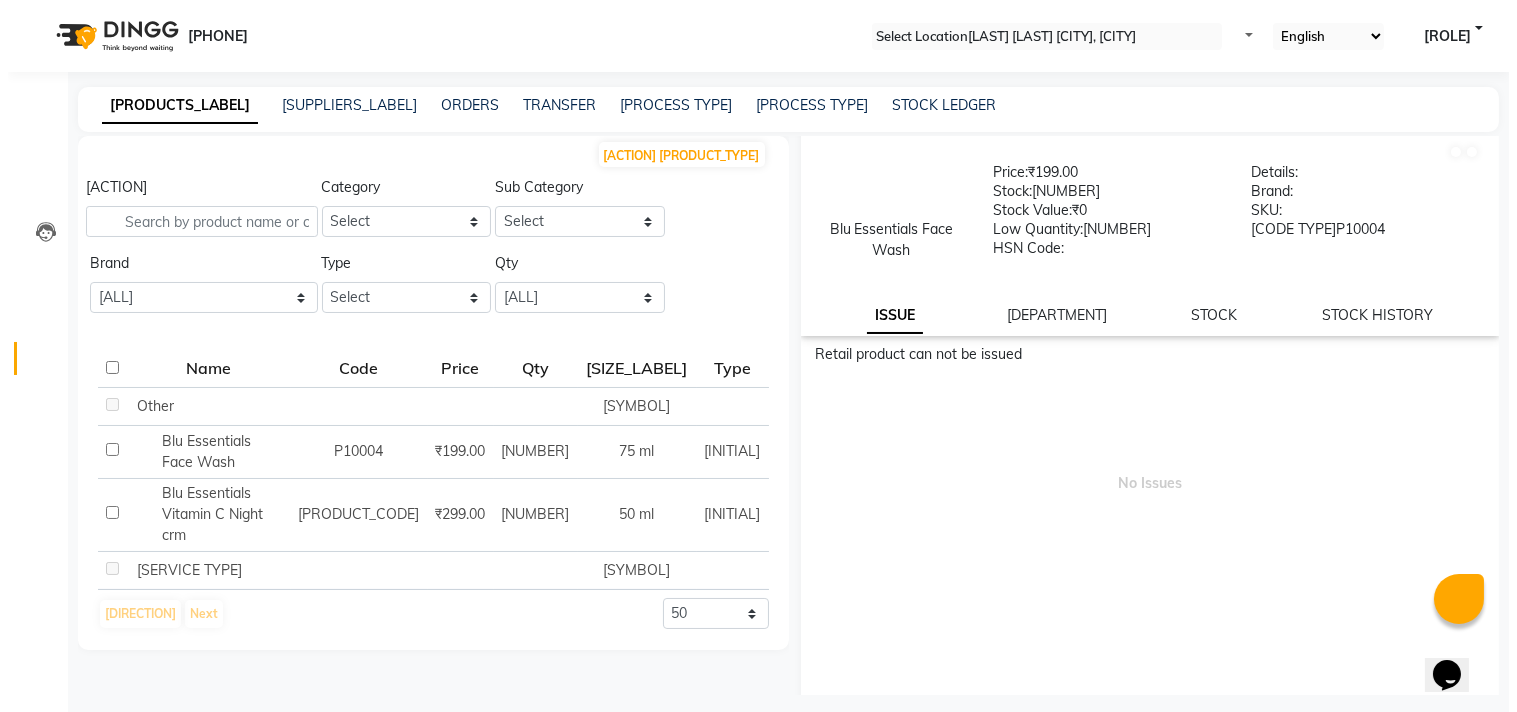 scroll, scrollTop: 0, scrollLeft: 0, axis: both 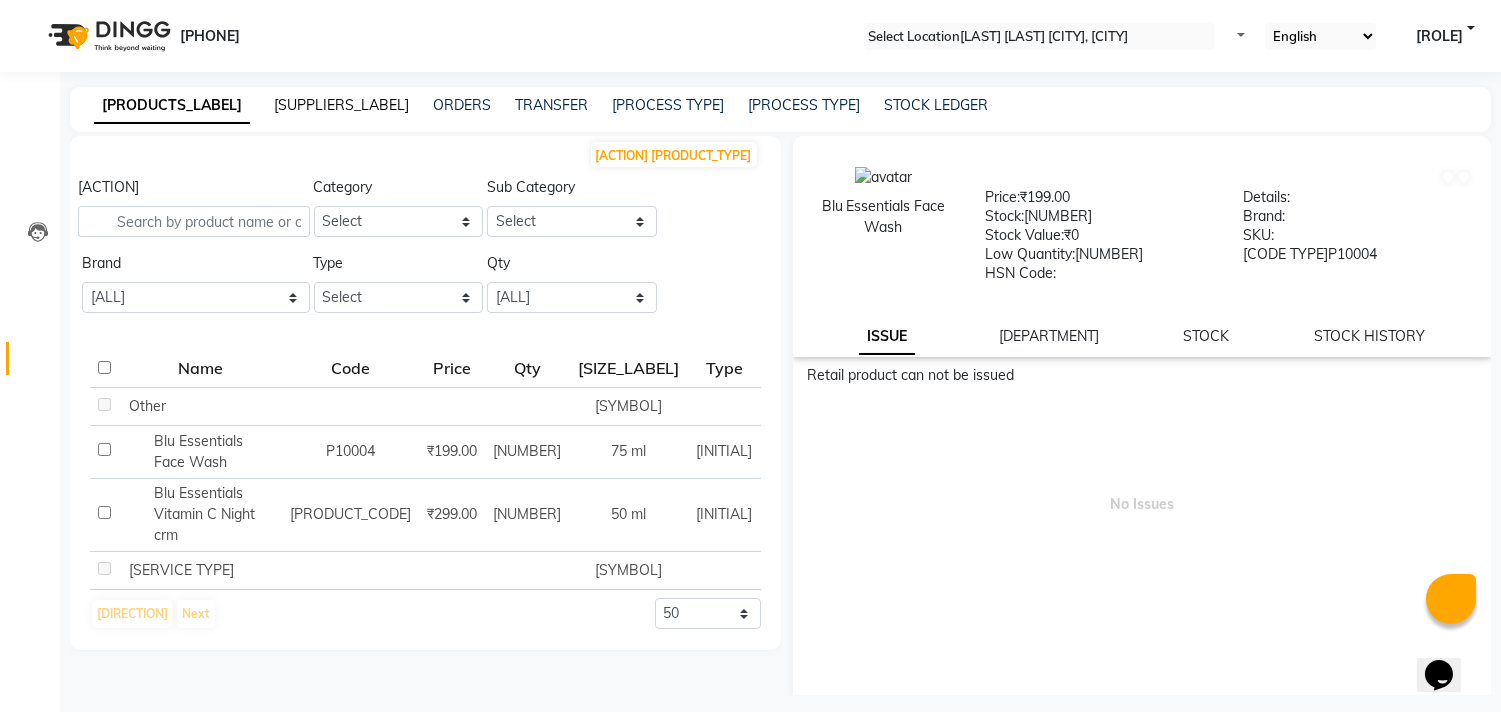 click on "[SUPPLIERS_LABEL]" at bounding box center (341, 105) 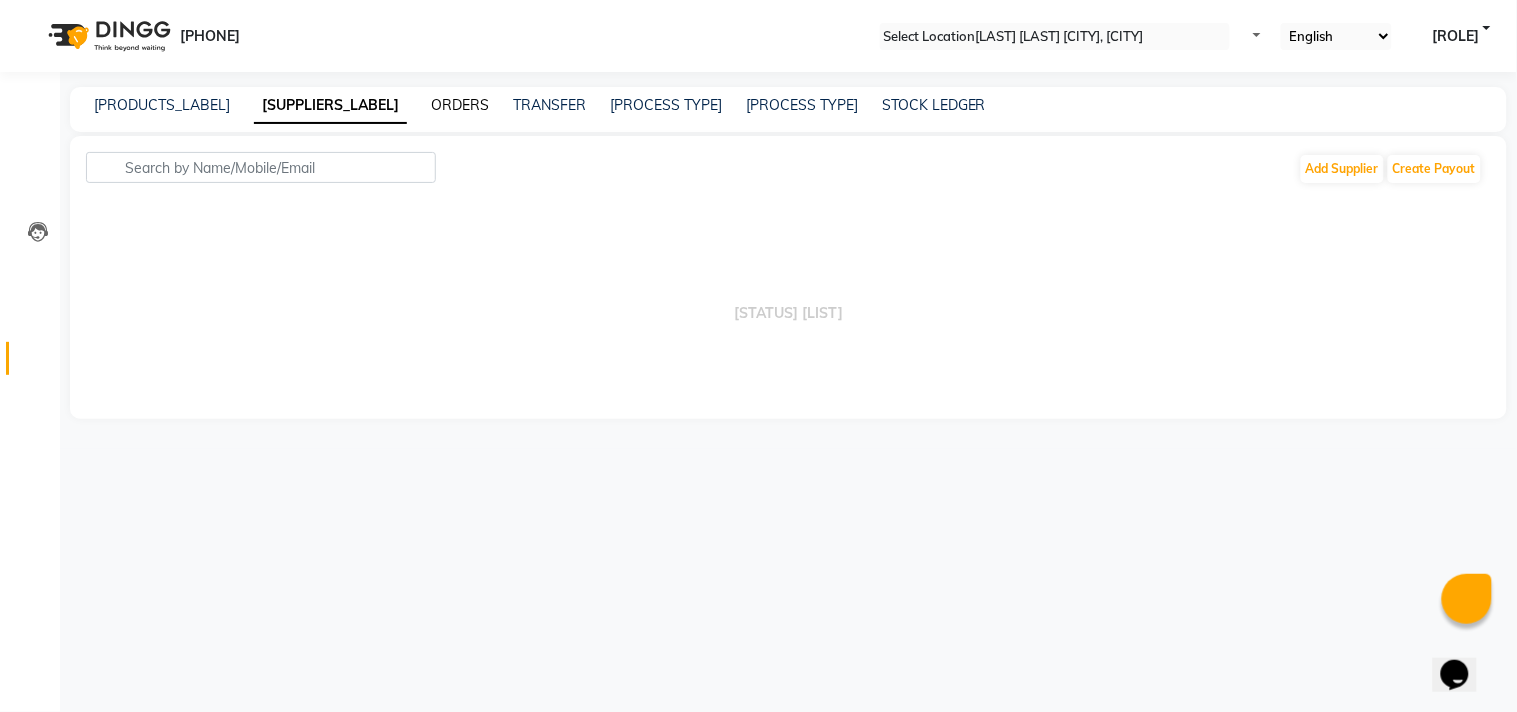 click on "ORDERS" at bounding box center (460, 105) 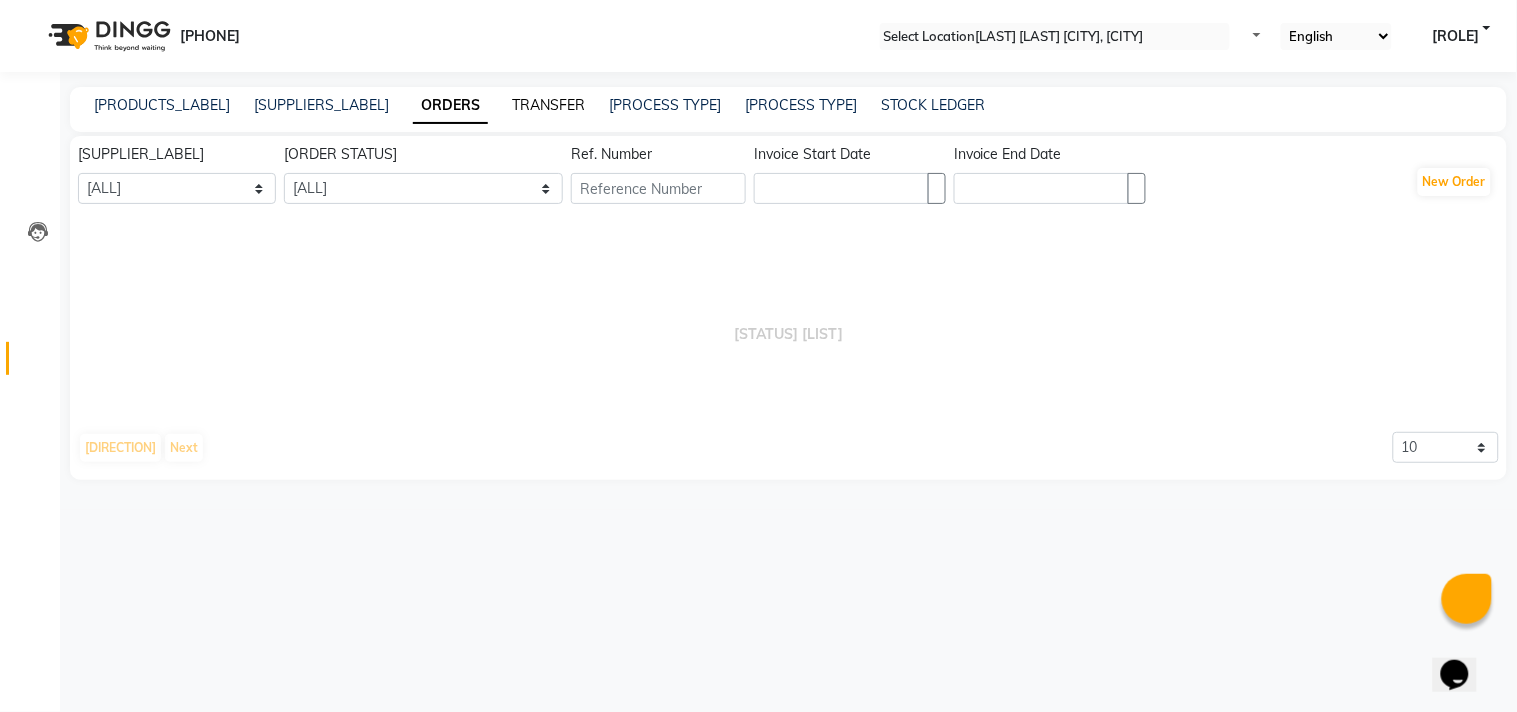 click on "TRANSFER" at bounding box center (548, 105) 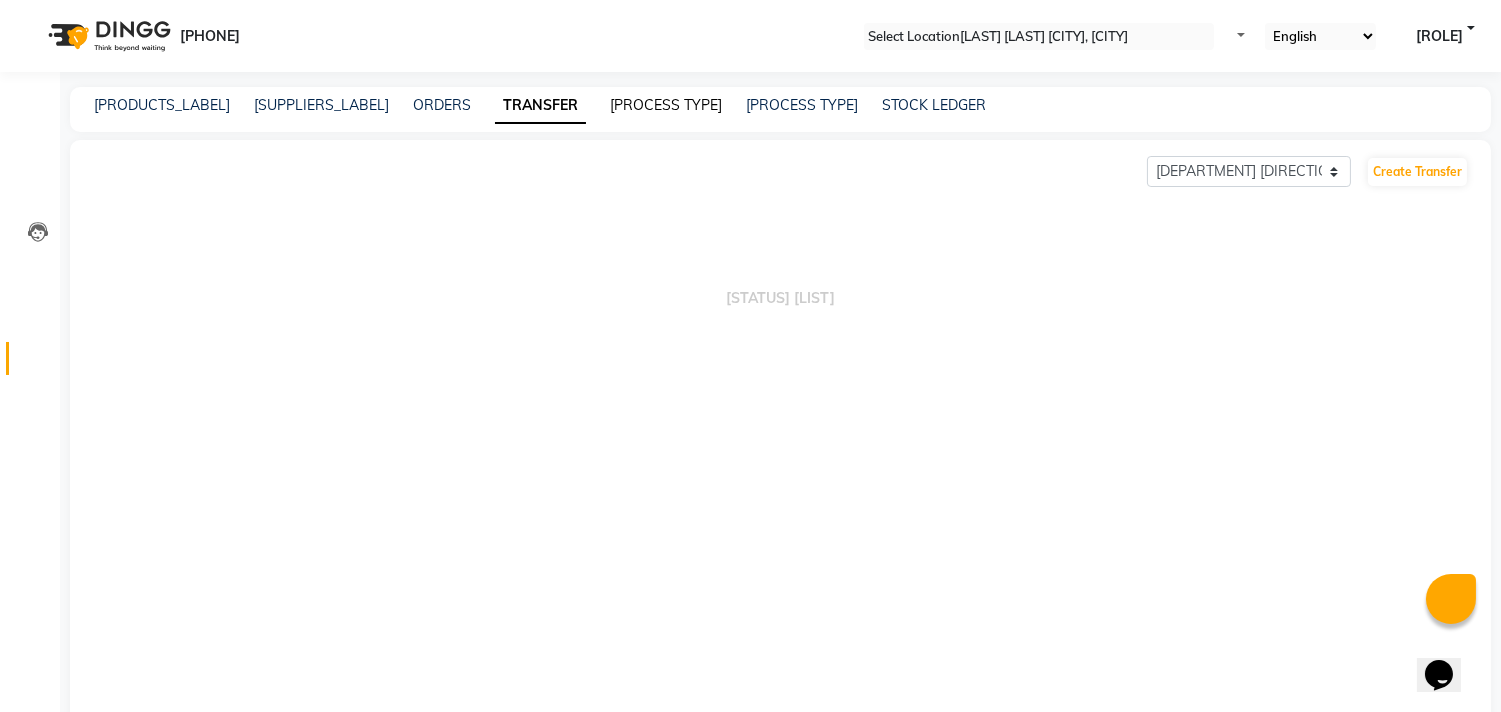 click on "[PROCESS TYPE]" at bounding box center (666, 105) 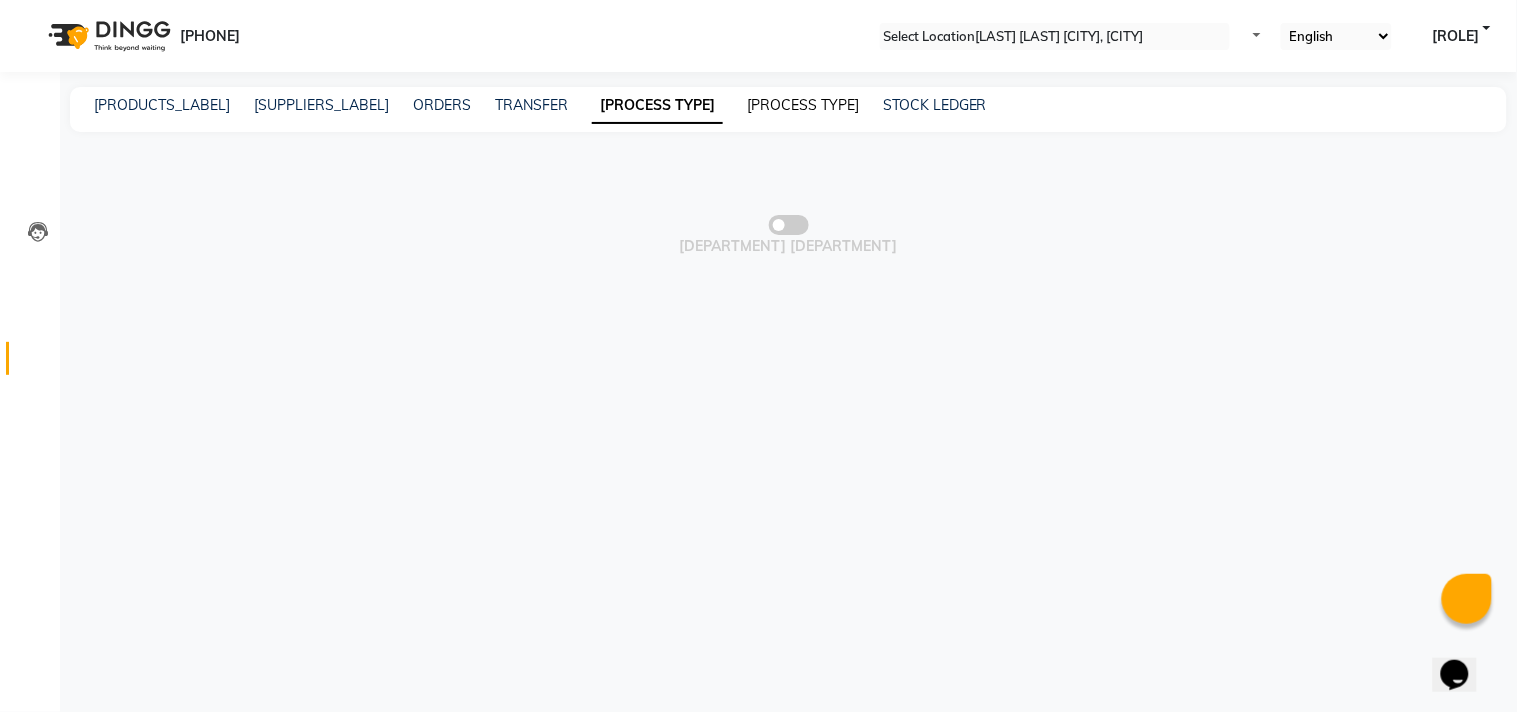 click on "[PROCESS TYPE]" at bounding box center [803, 105] 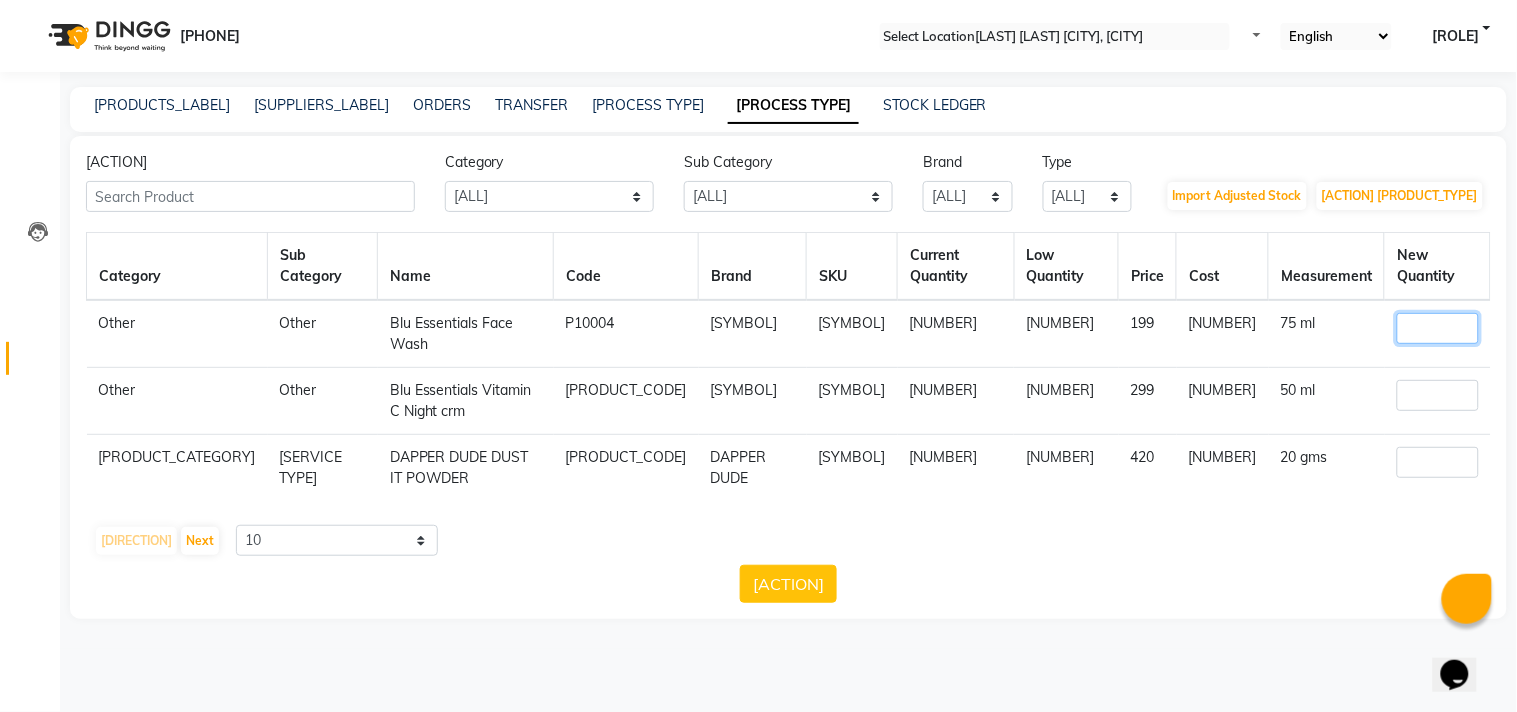 click on "[NUMBER]" at bounding box center (1438, 328) 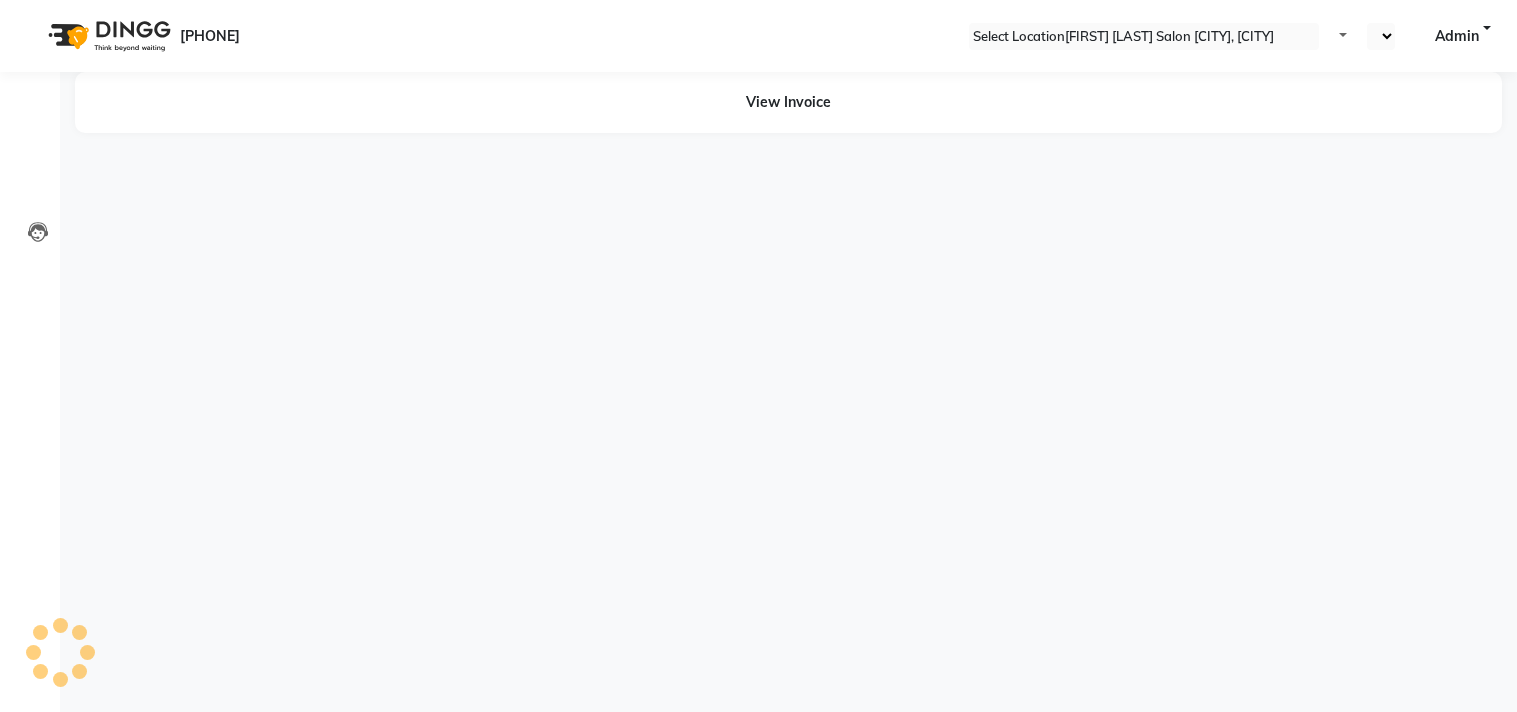 scroll, scrollTop: 0, scrollLeft: 0, axis: both 